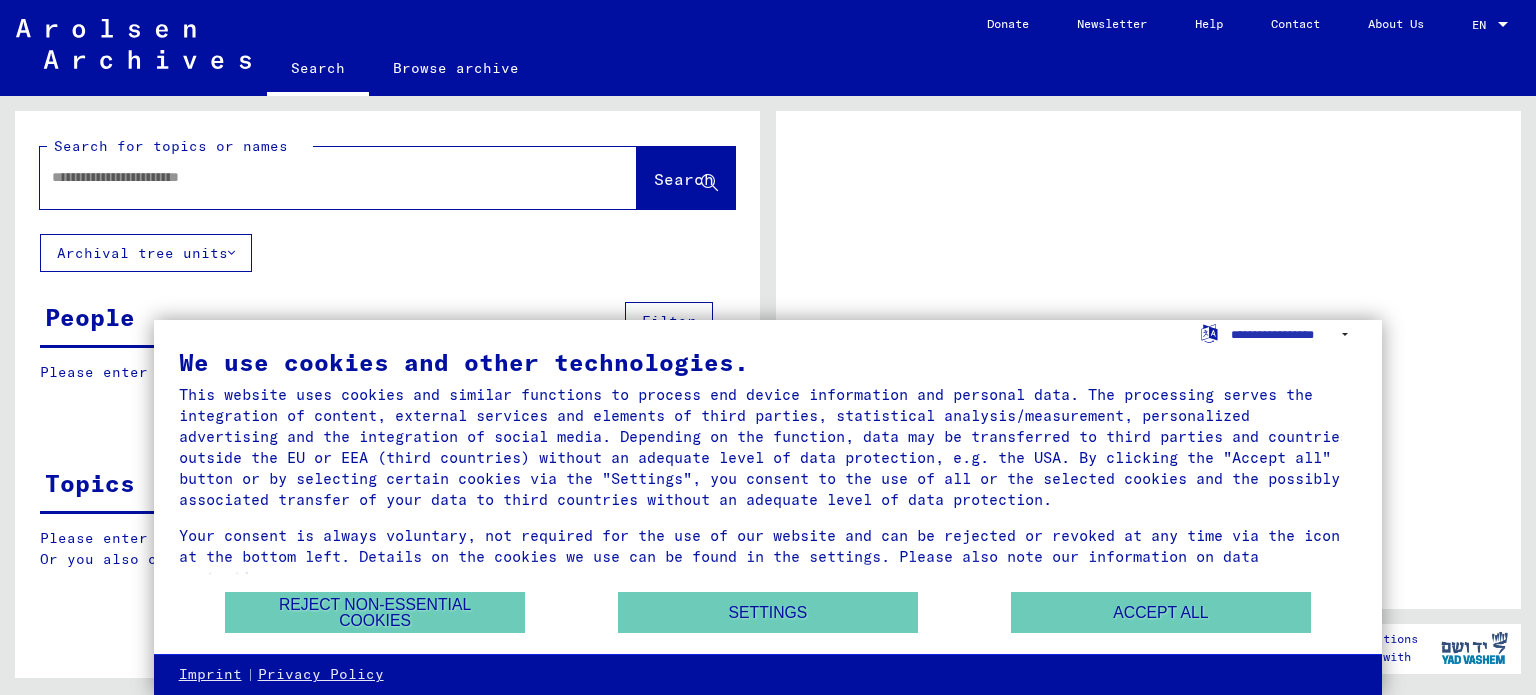 scroll, scrollTop: 0, scrollLeft: 0, axis: both 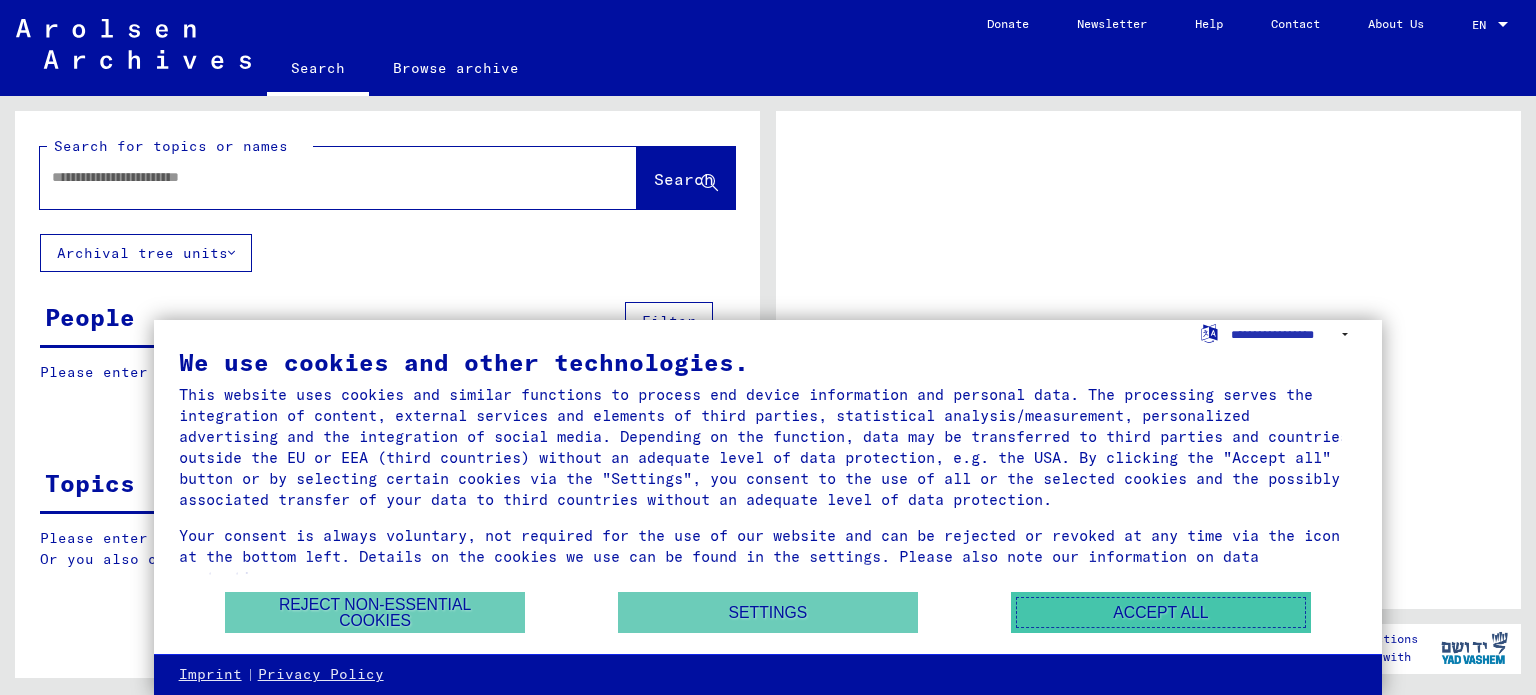 click on "Accept all" at bounding box center (1161, 612) 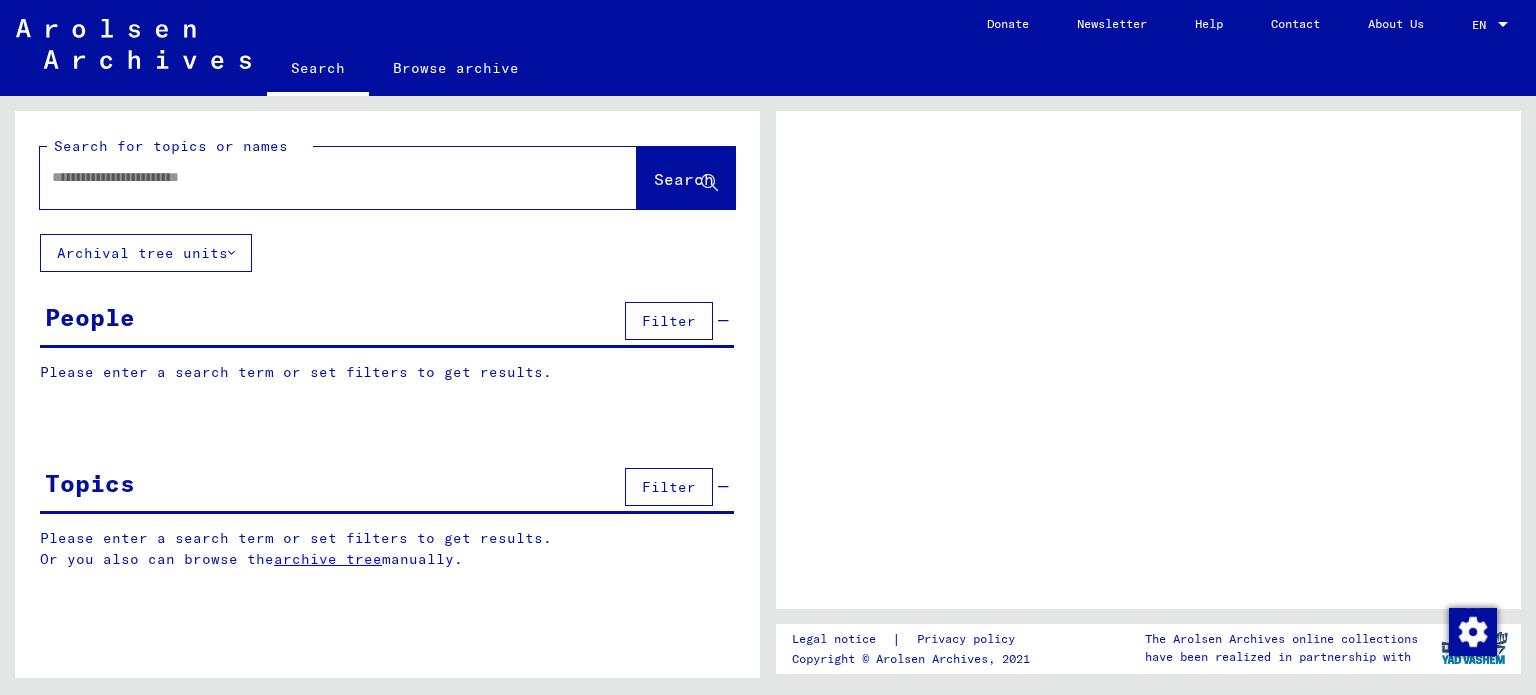click on "EN" at bounding box center [1483, 25] 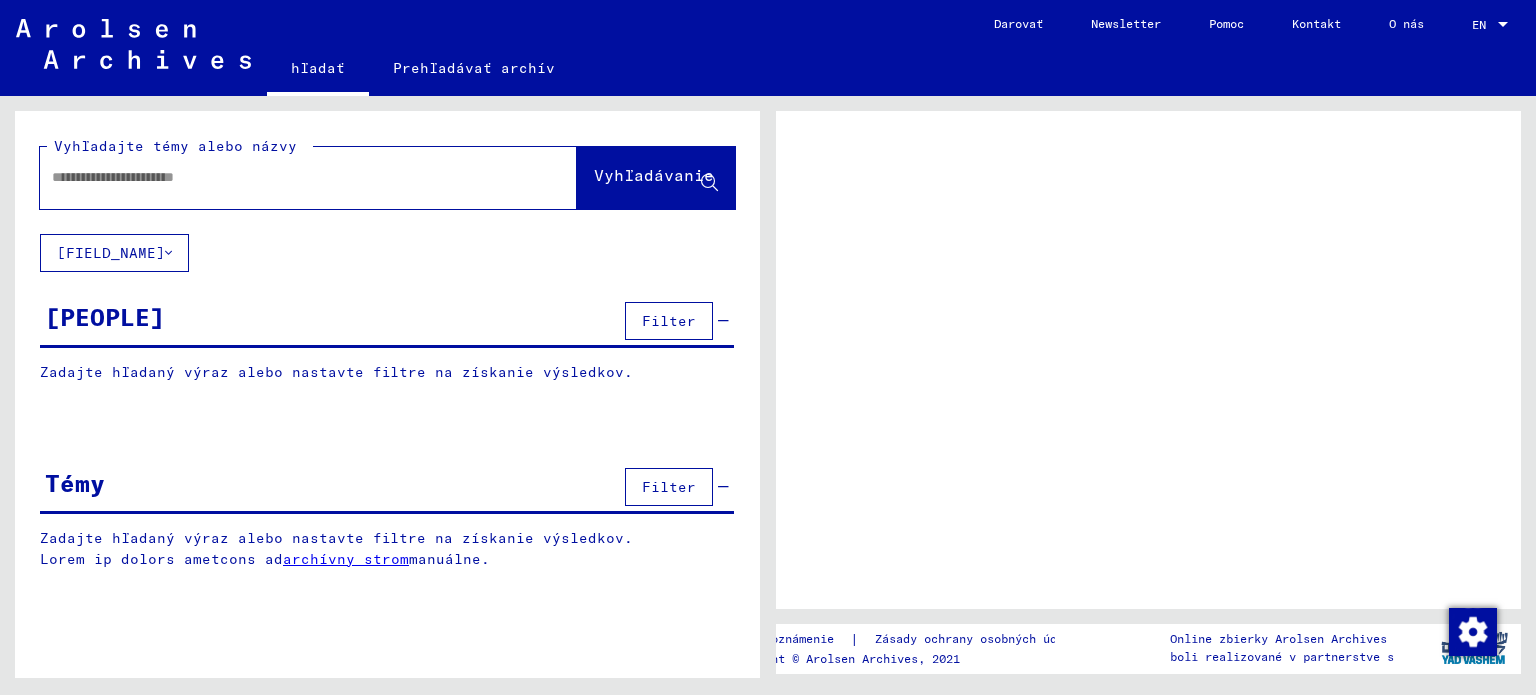 click at bounding box center [1148, 360] 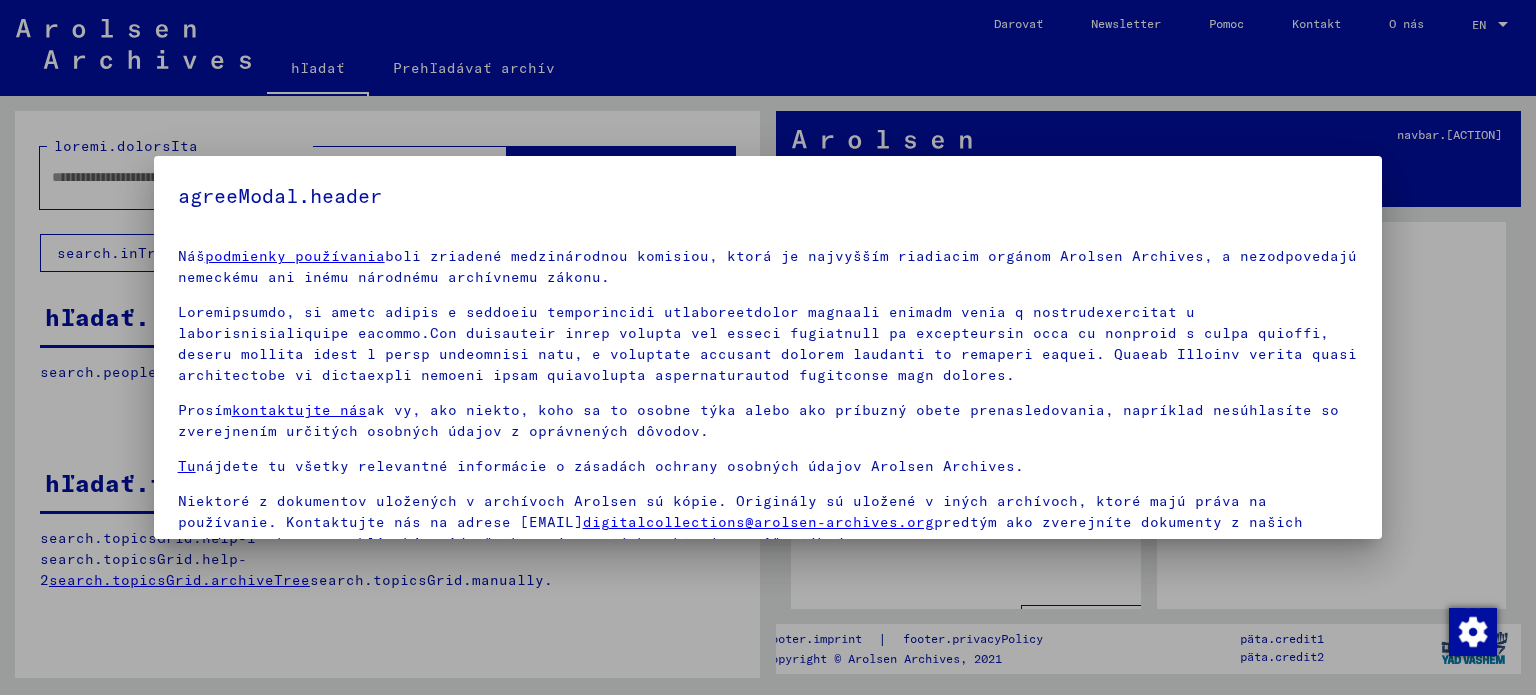 scroll, scrollTop: 91, scrollLeft: 0, axis: vertical 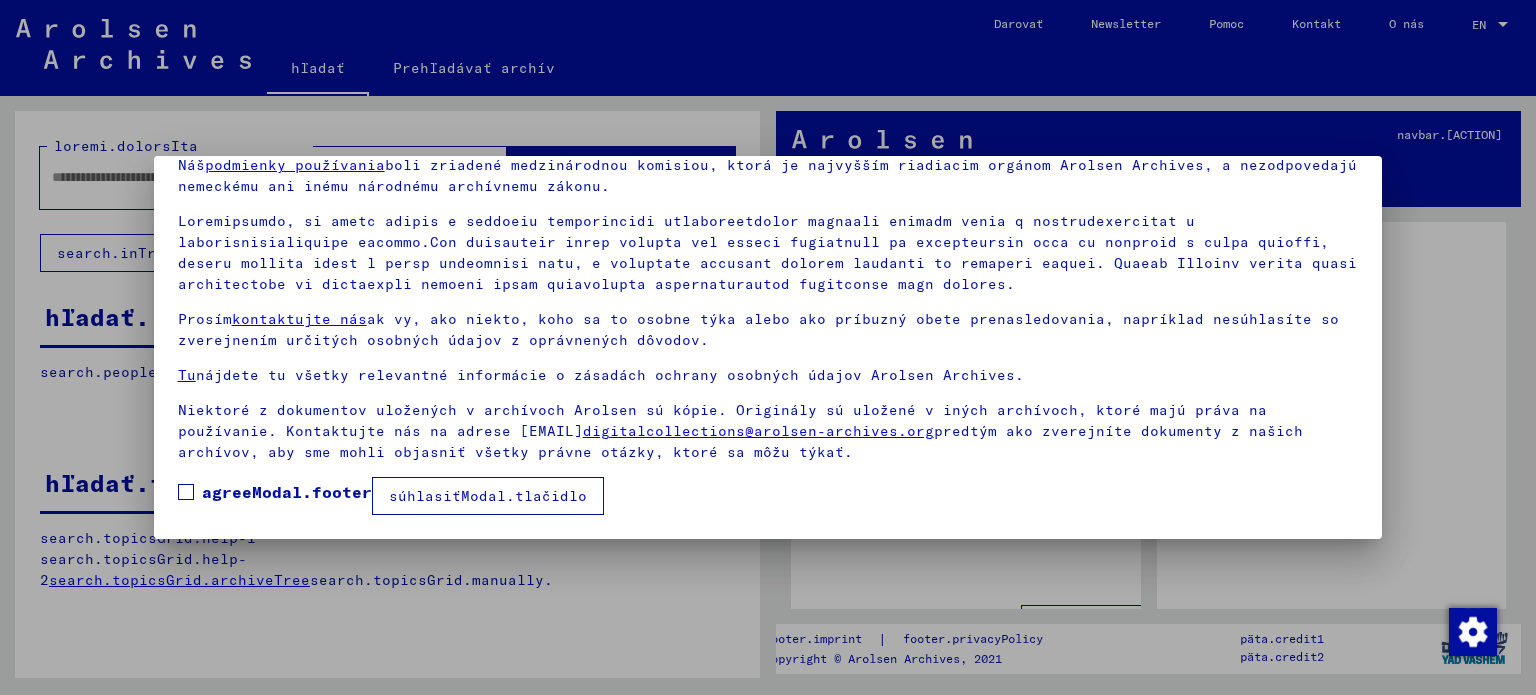 click at bounding box center [186, 492] 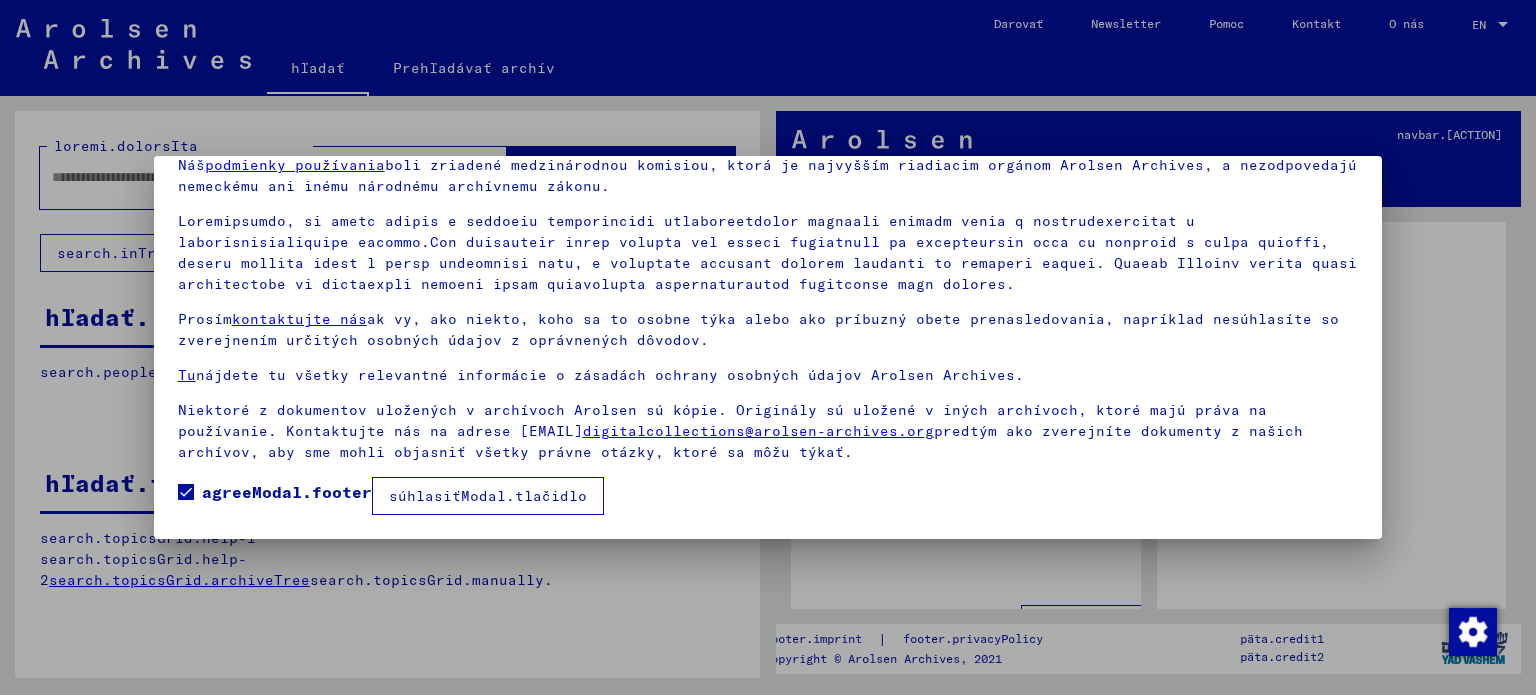 click on "súhlasiťModal.tlačidlo" at bounding box center [488, 496] 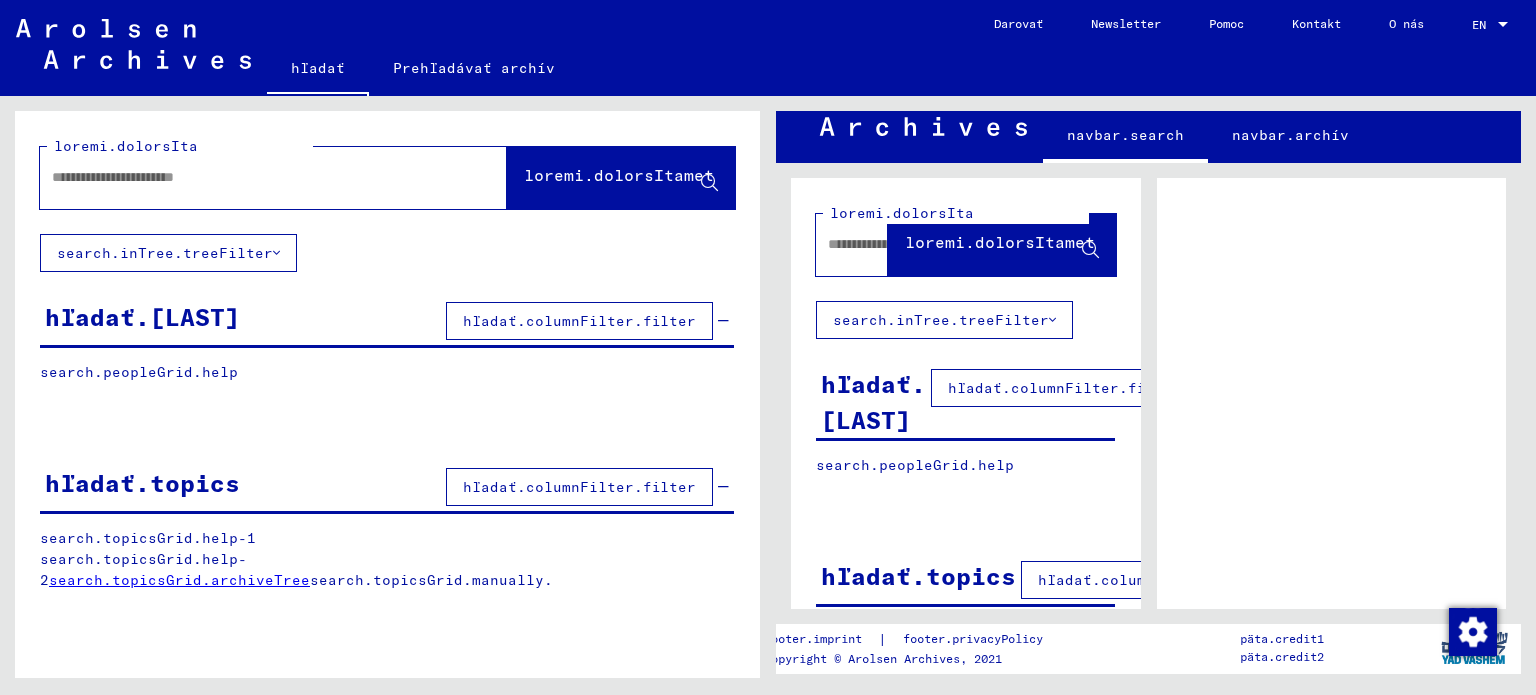 scroll, scrollTop: 0, scrollLeft: 0, axis: both 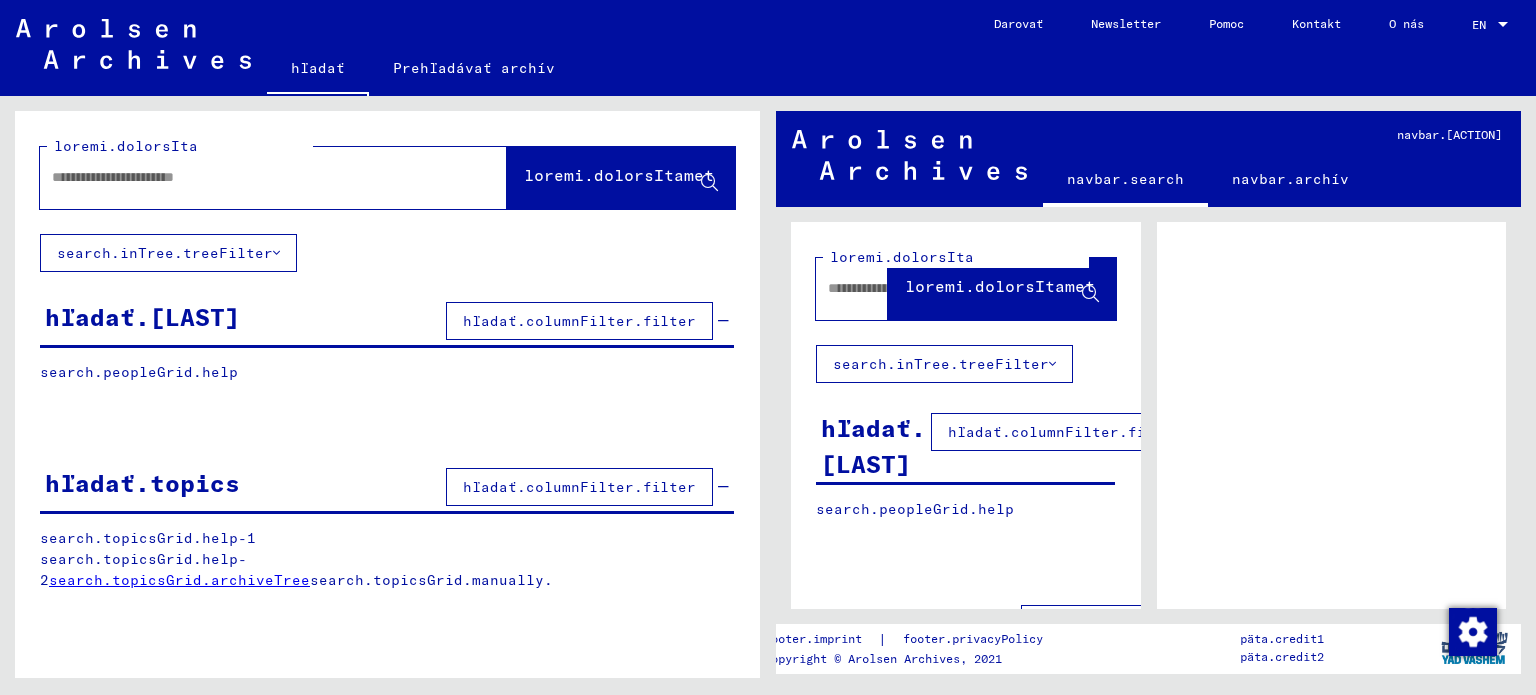 click at bounding box center [255, 177] 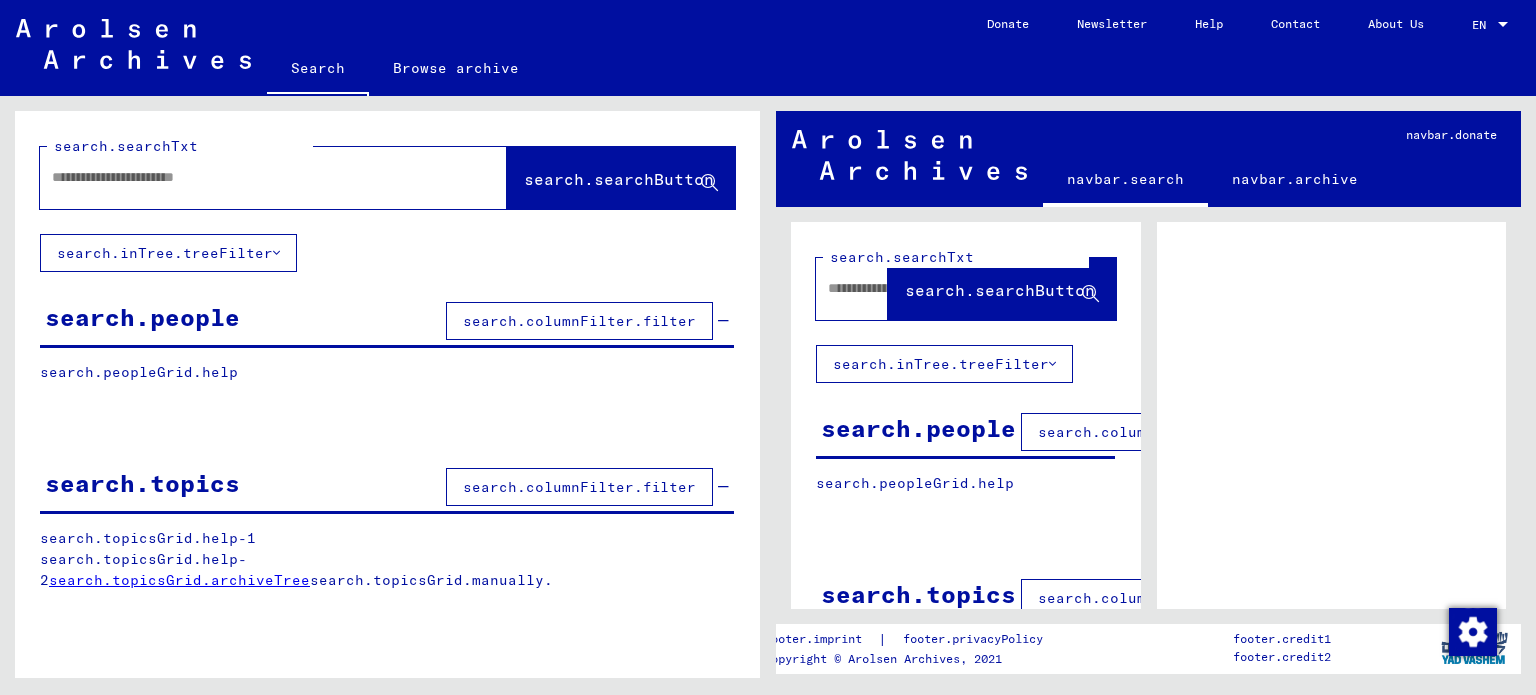 click on "search.columnFilter.filter" at bounding box center (579, 321) 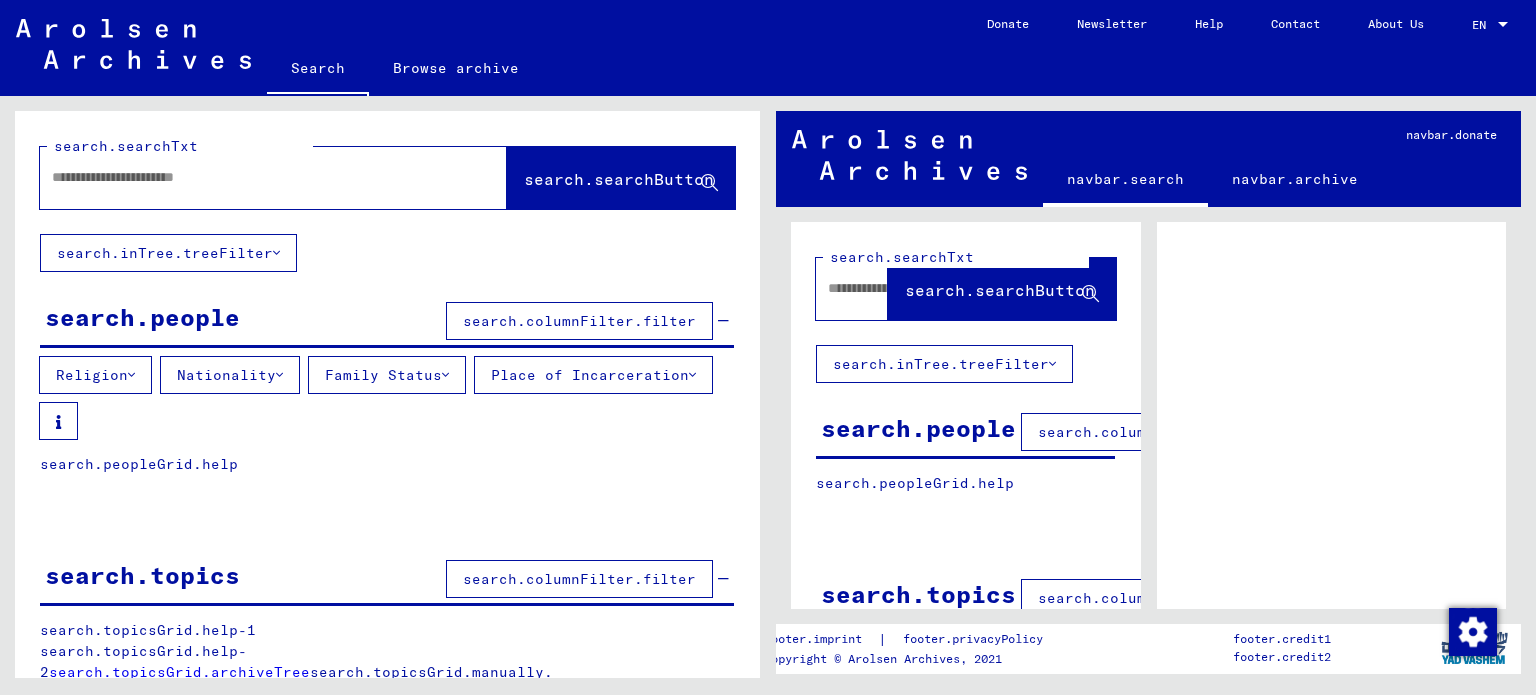 click on "Religion" at bounding box center (95, 375) 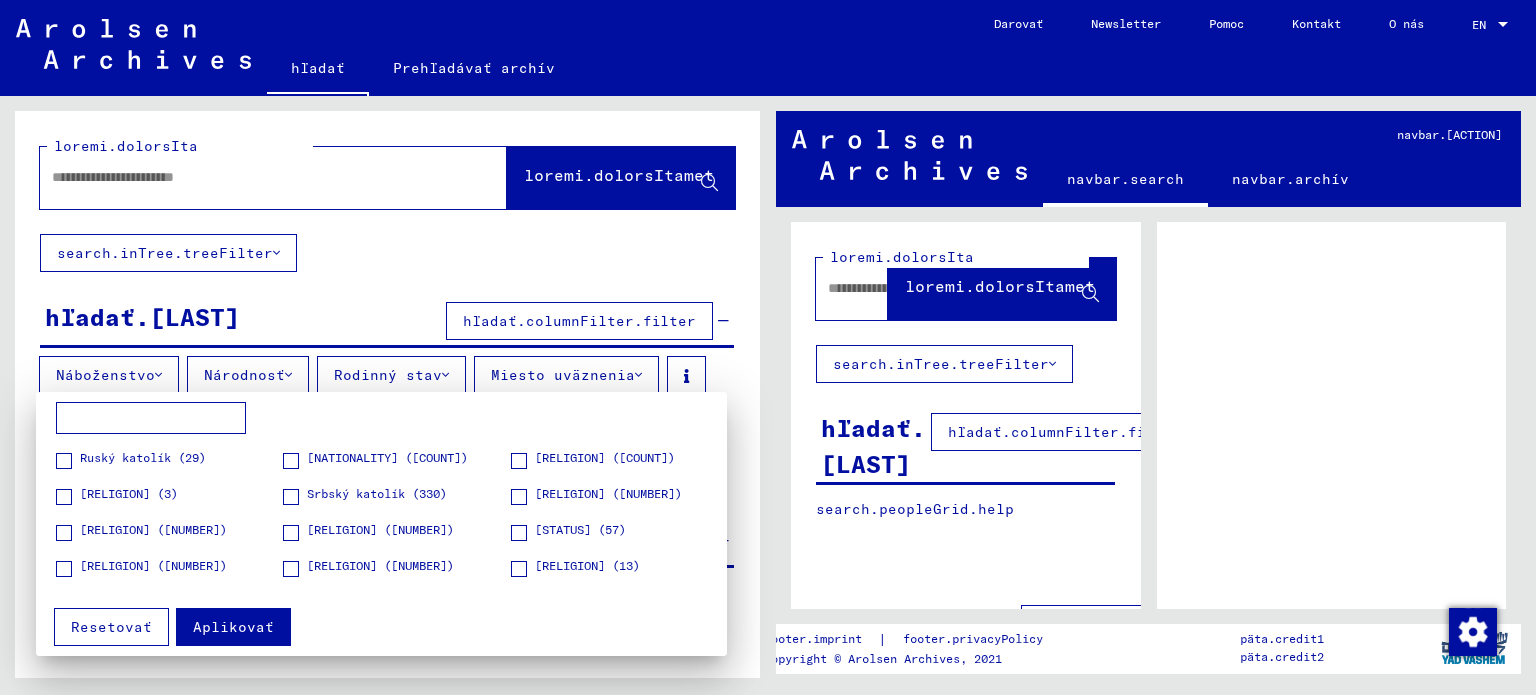 scroll, scrollTop: 748, scrollLeft: 0, axis: vertical 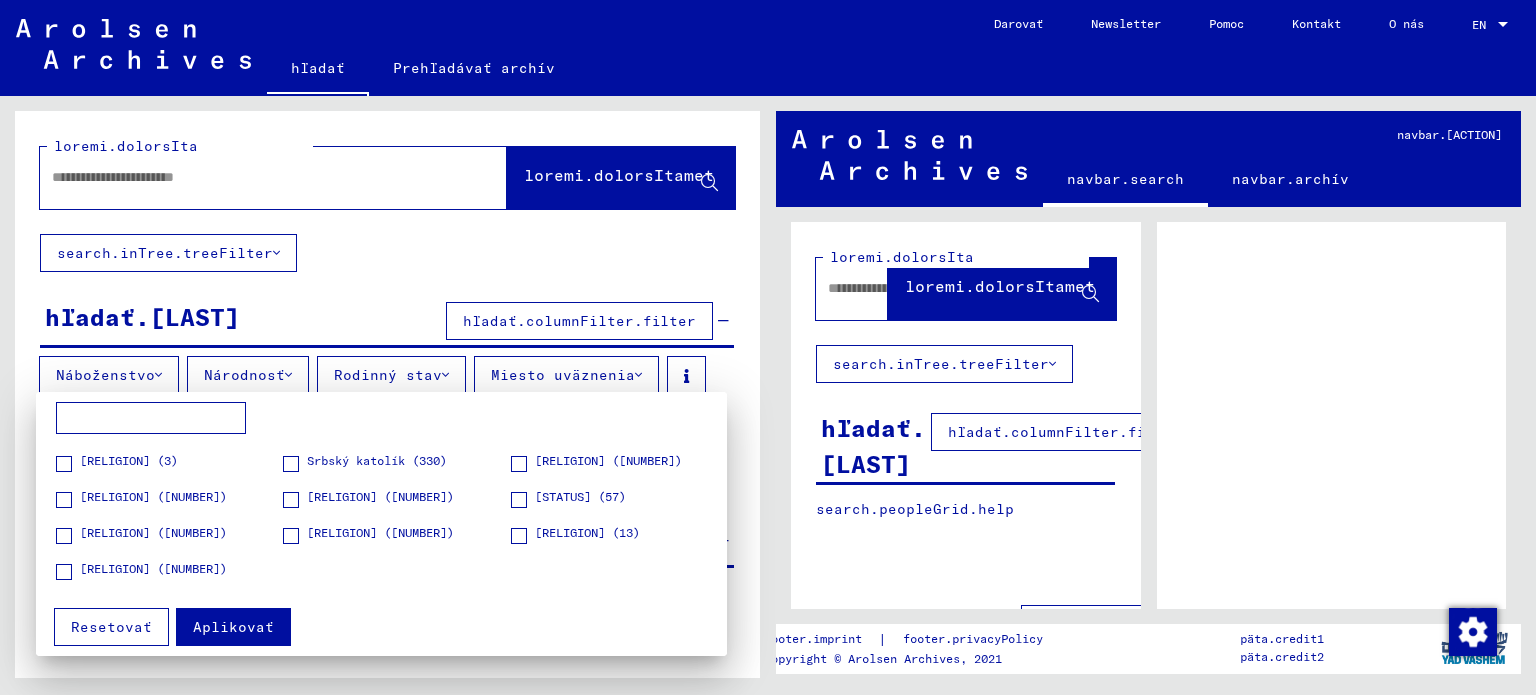 click at bounding box center [768, 347] 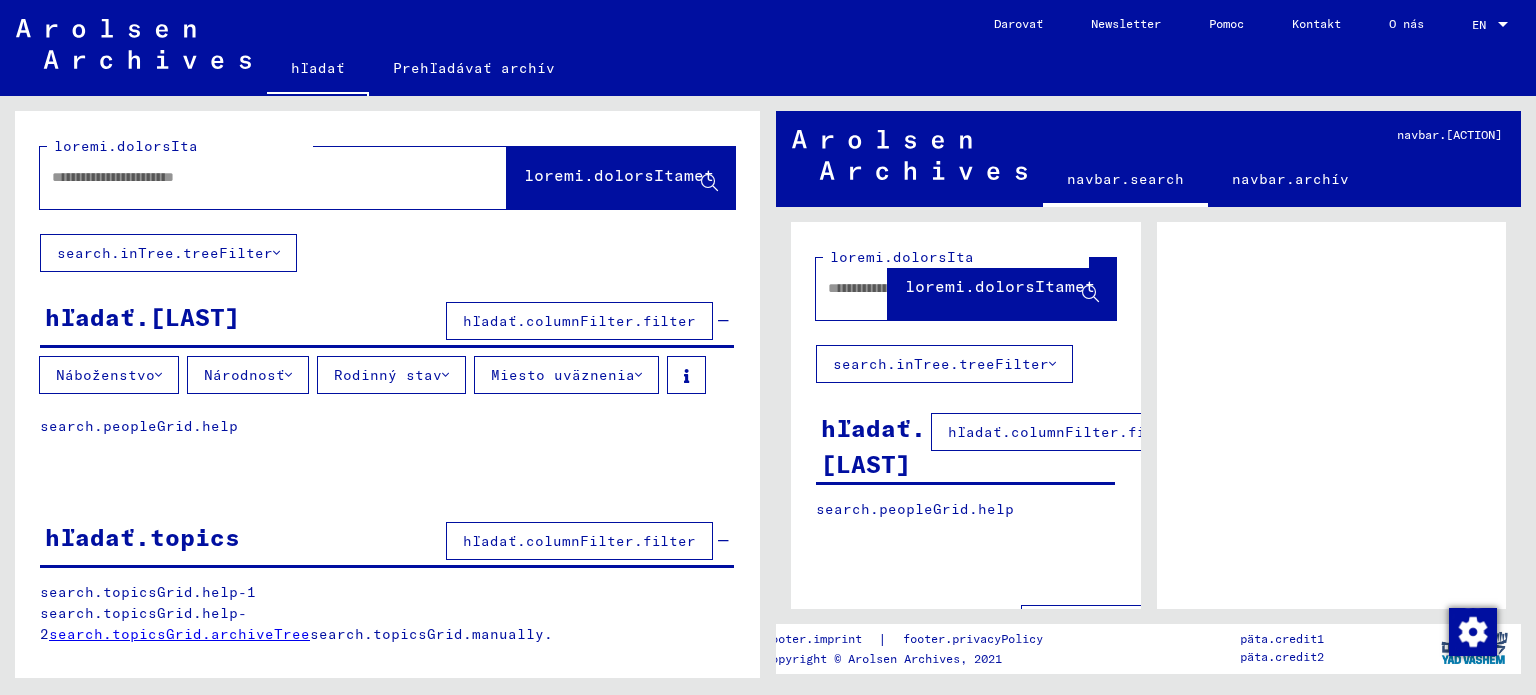 click on "Národnosť" at bounding box center [105, 375] 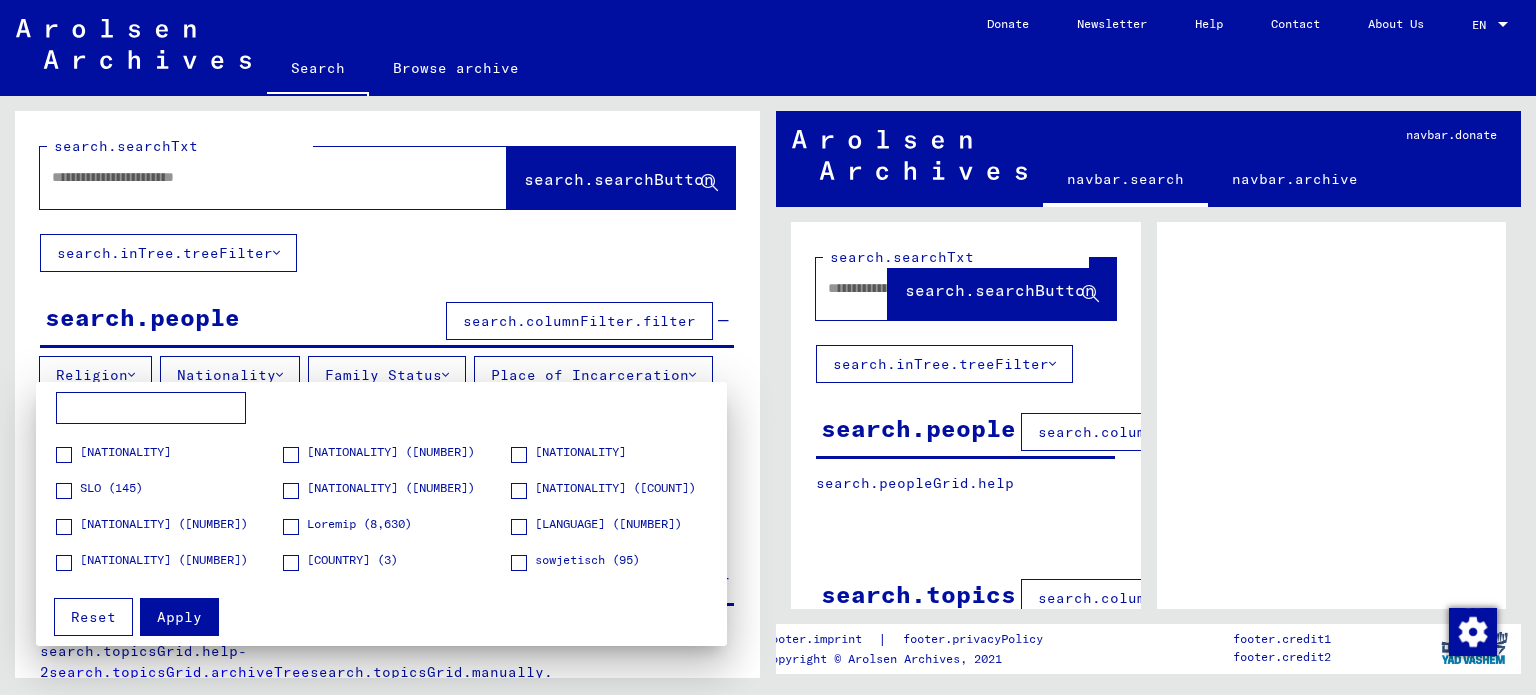 scroll, scrollTop: 2400, scrollLeft: 0, axis: vertical 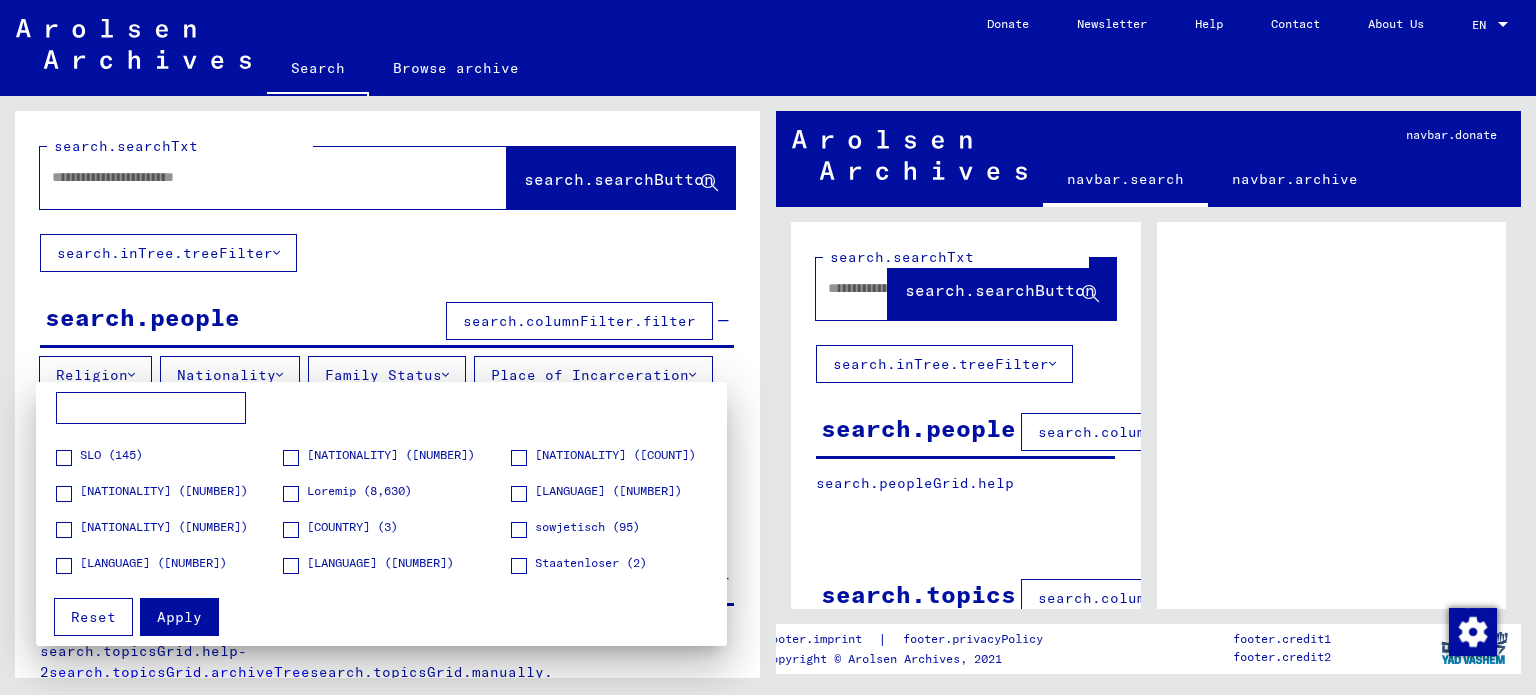 click at bounding box center [291, 458] 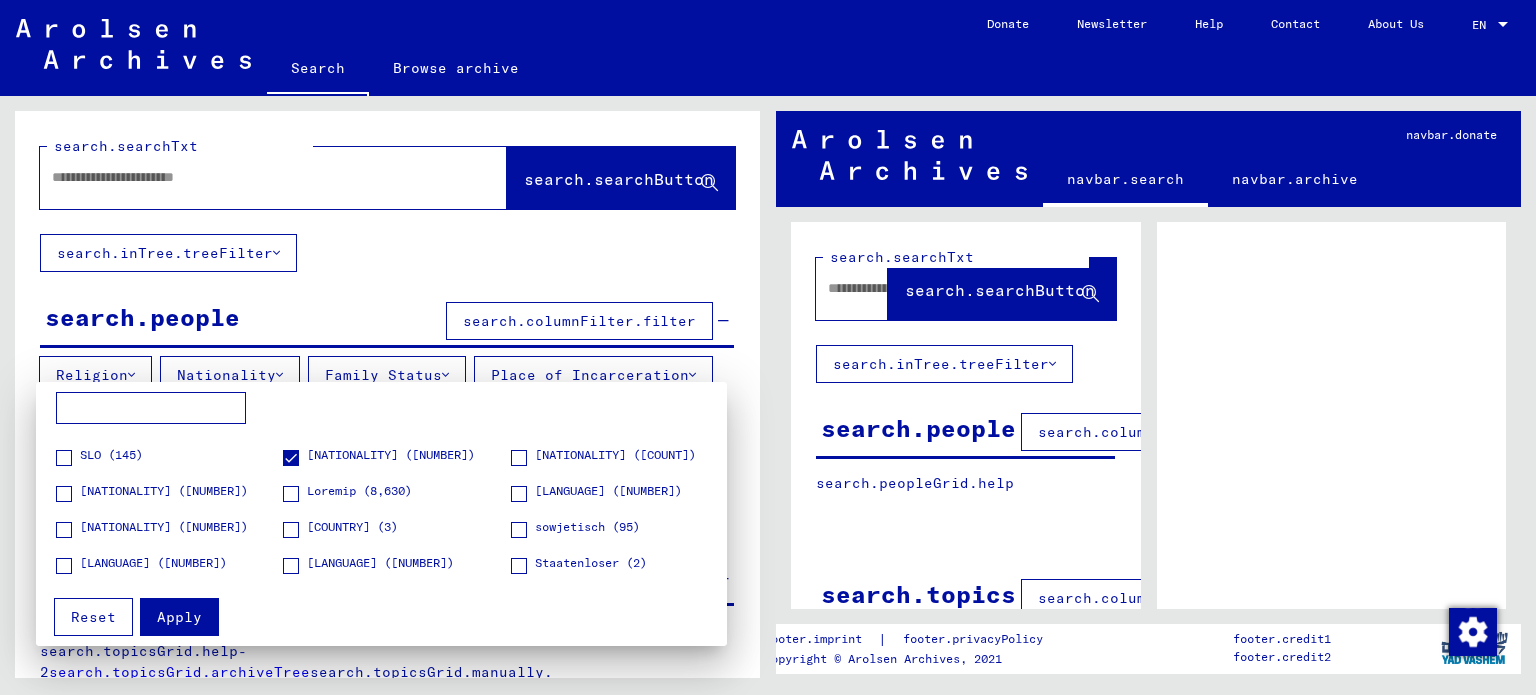 click at bounding box center [519, 458] 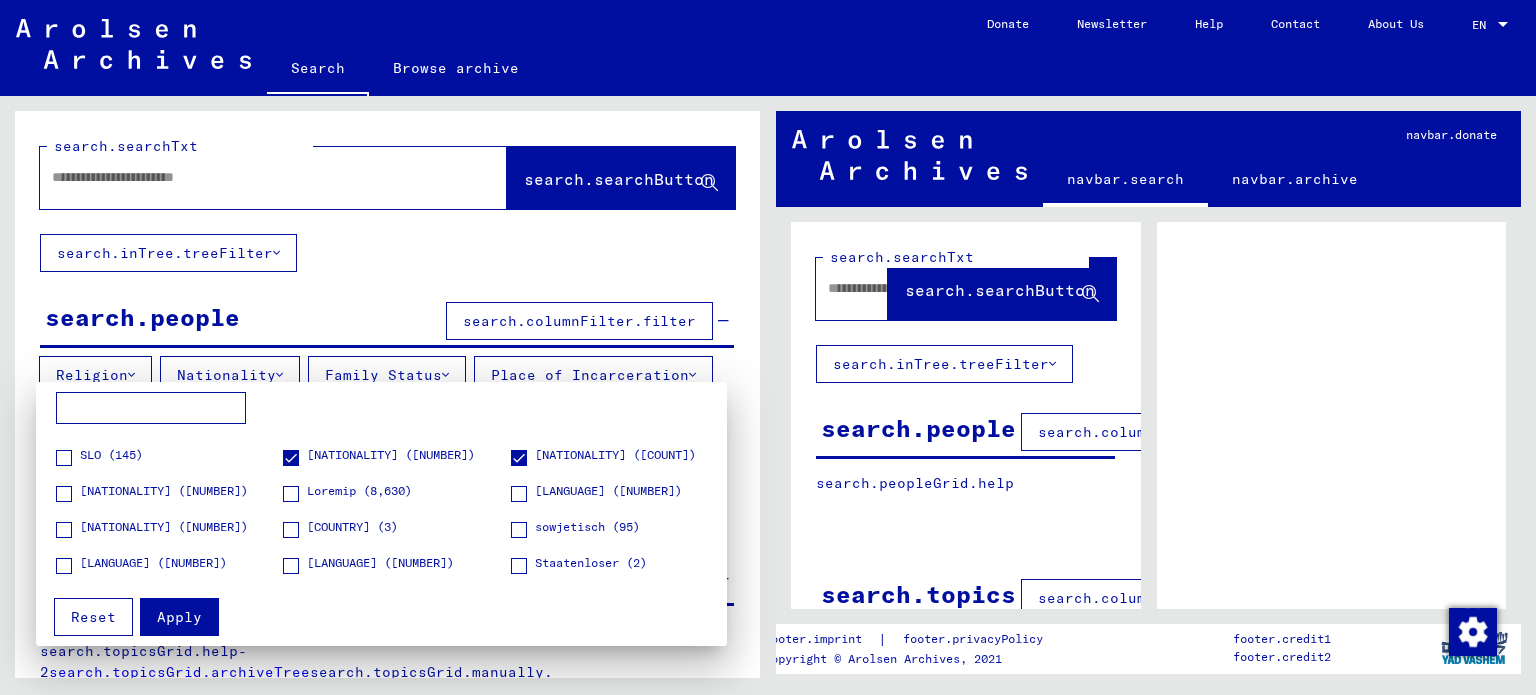 click at bounding box center [64, 458] 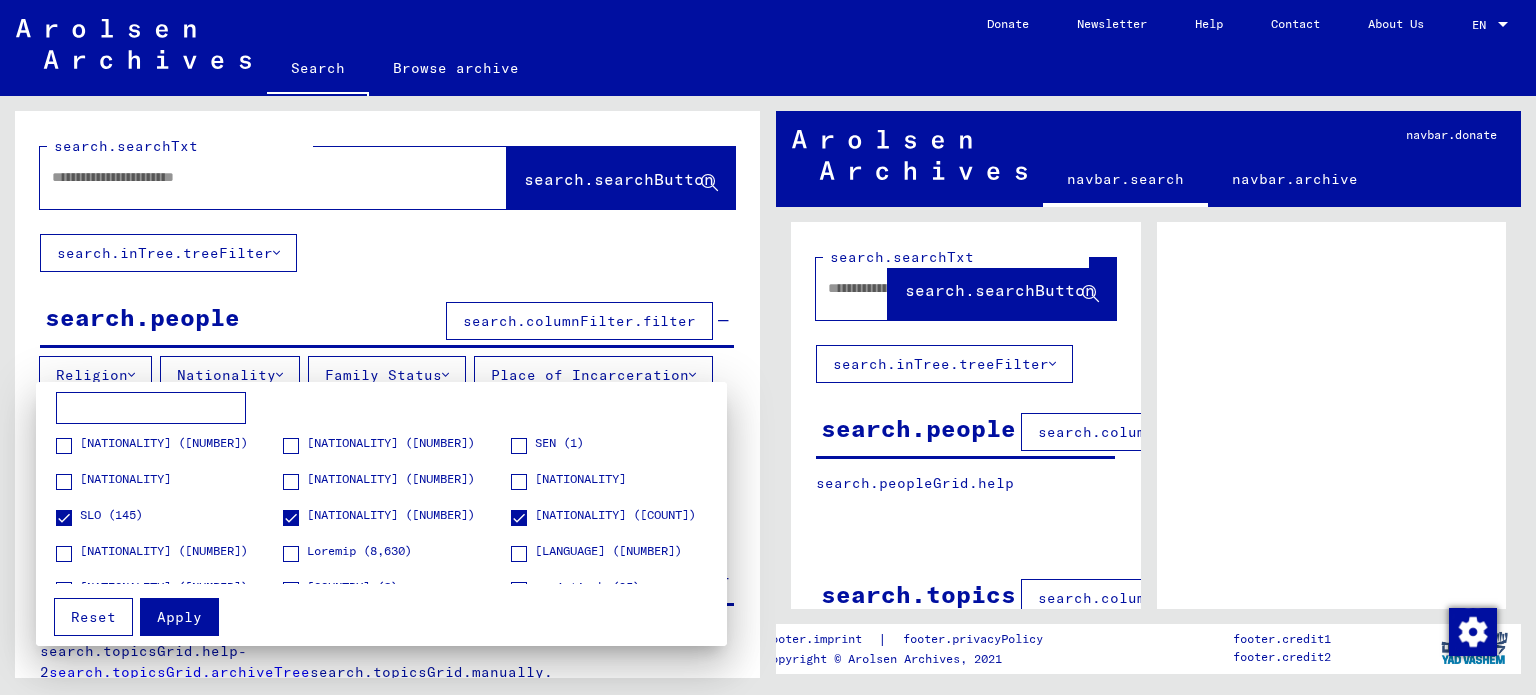 scroll, scrollTop: 2300, scrollLeft: 0, axis: vertical 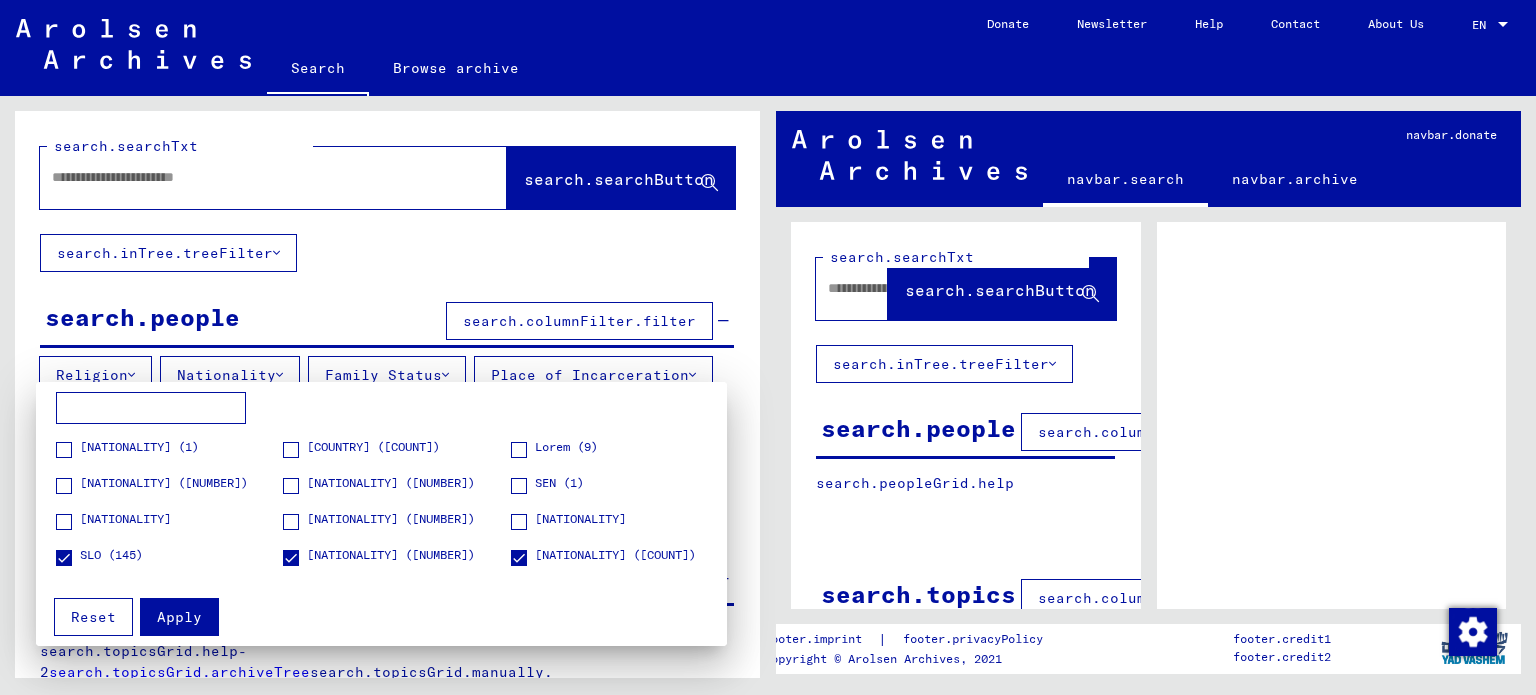 click on "Apply" at bounding box center [179, 617] 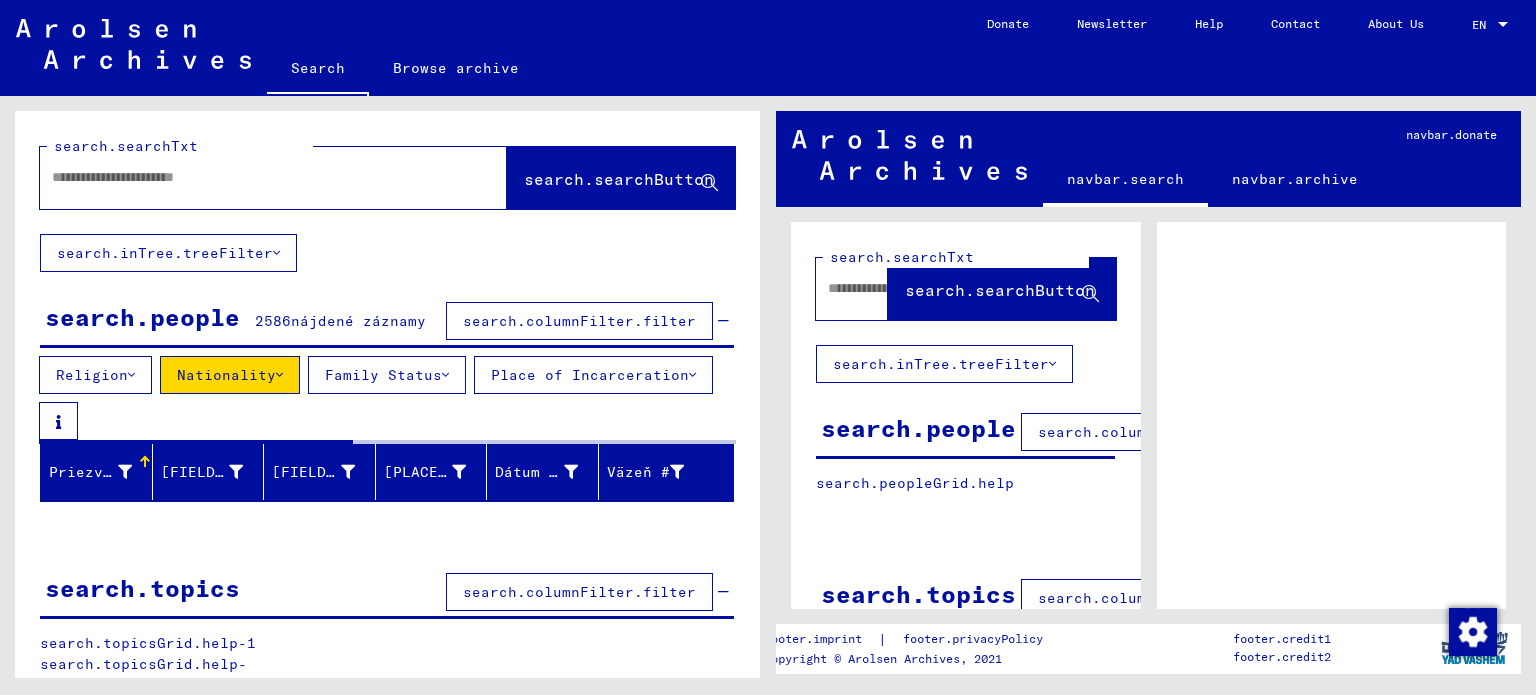 click on "Family Status" at bounding box center [95, 375] 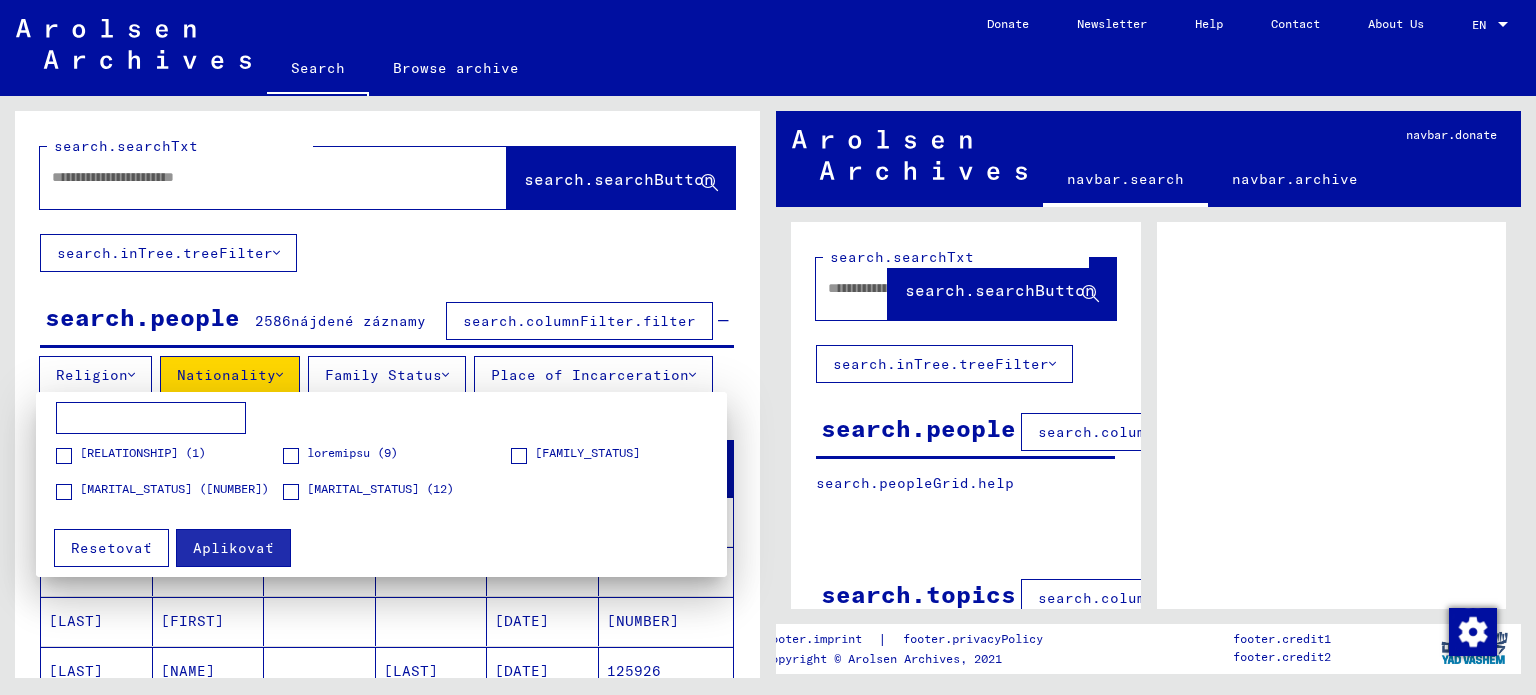 click on "[MARITAL_STATUS] ([NUMBER])" at bounding box center (162, 495) 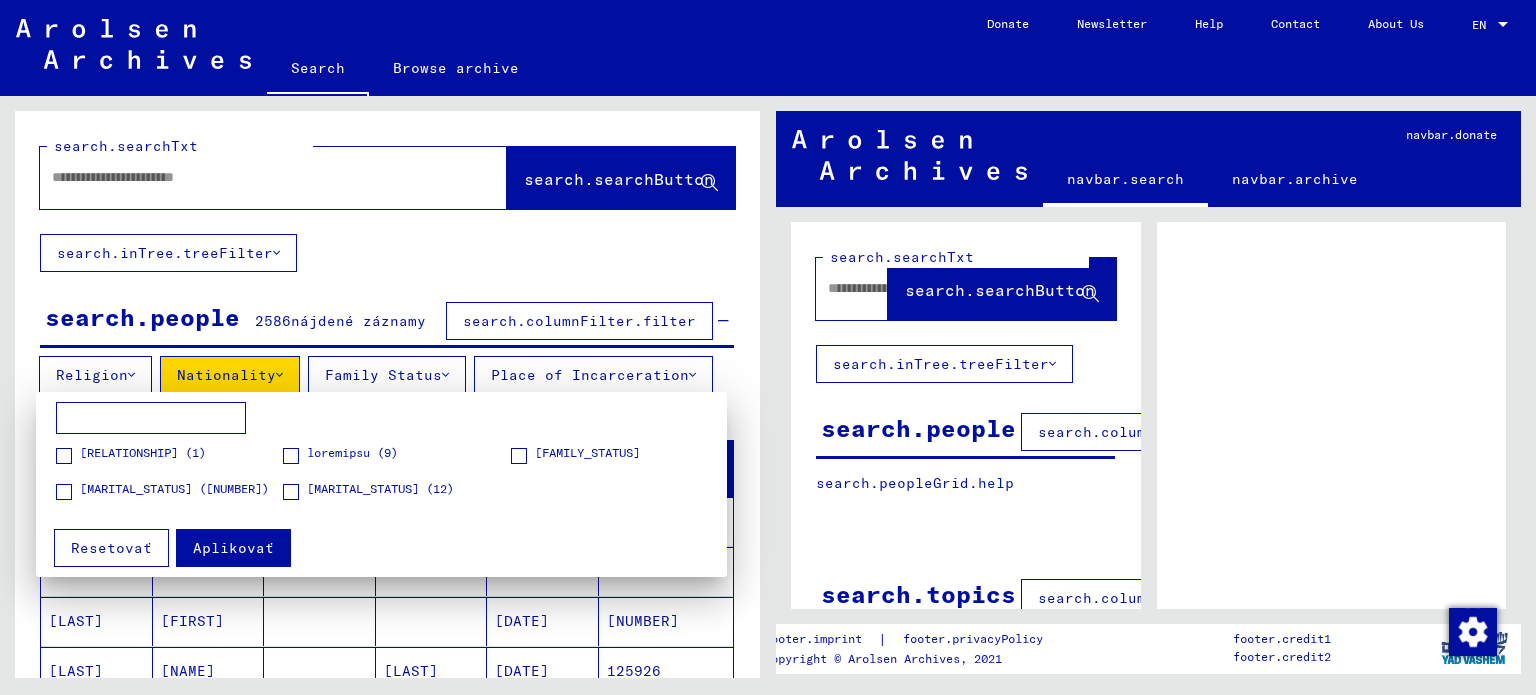 click at bounding box center (64, 492) 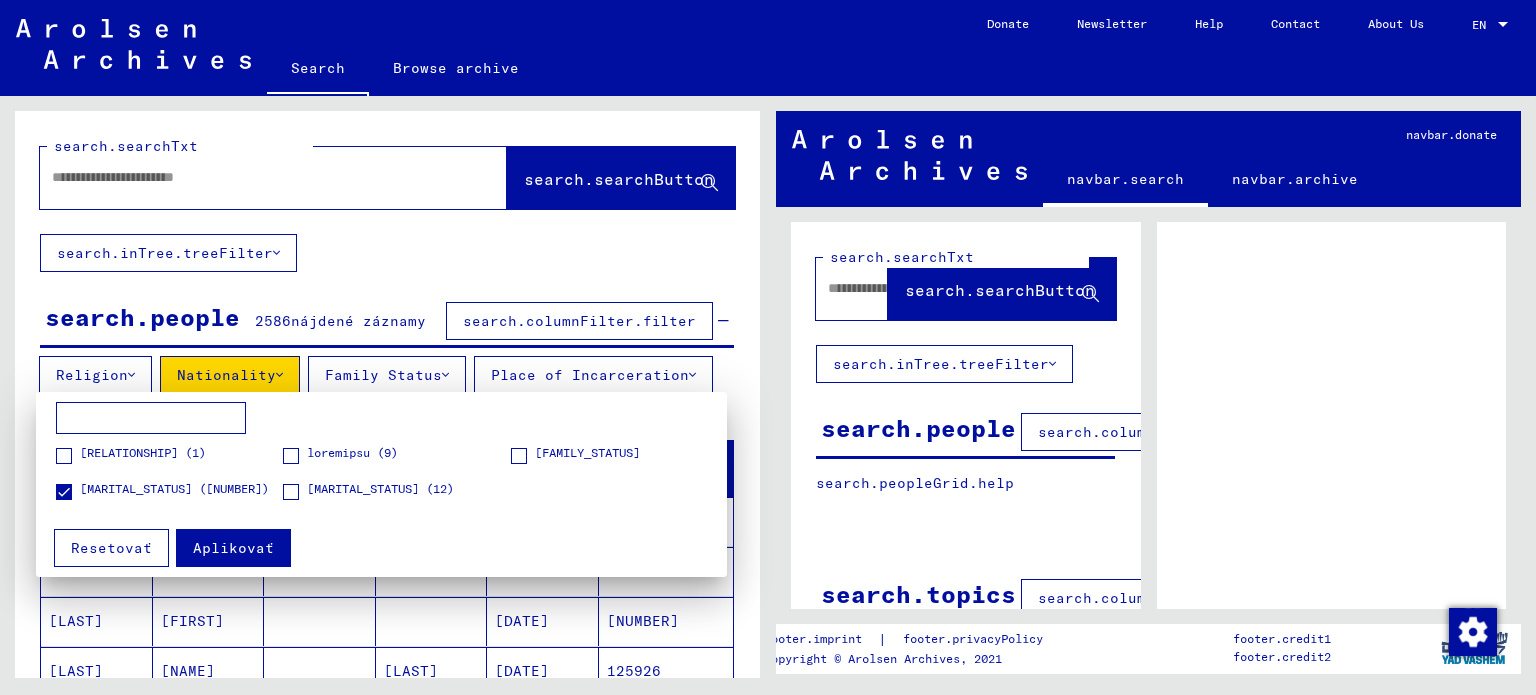 click on "Aplikovať" at bounding box center (233, 548) 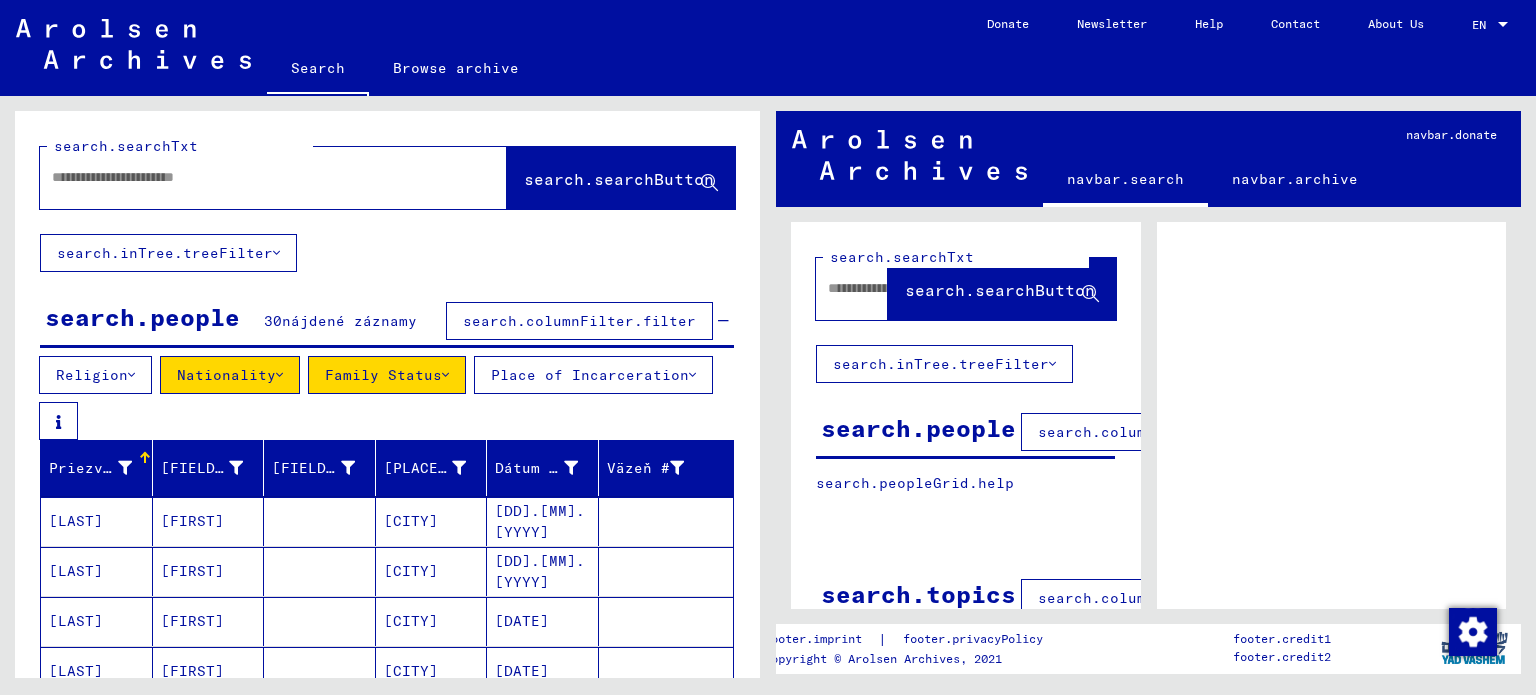 click on "Place of Incarceration" at bounding box center (95, 375) 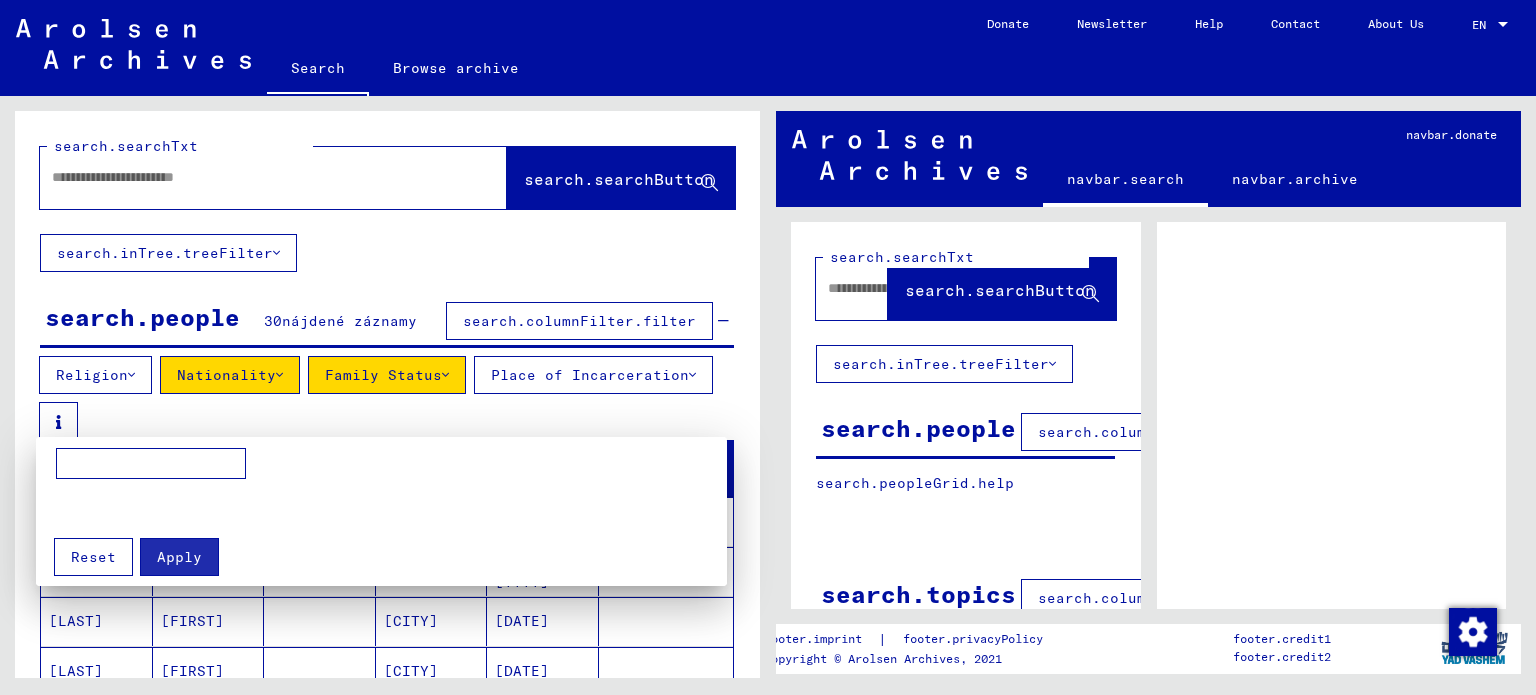 click at bounding box center (768, 347) 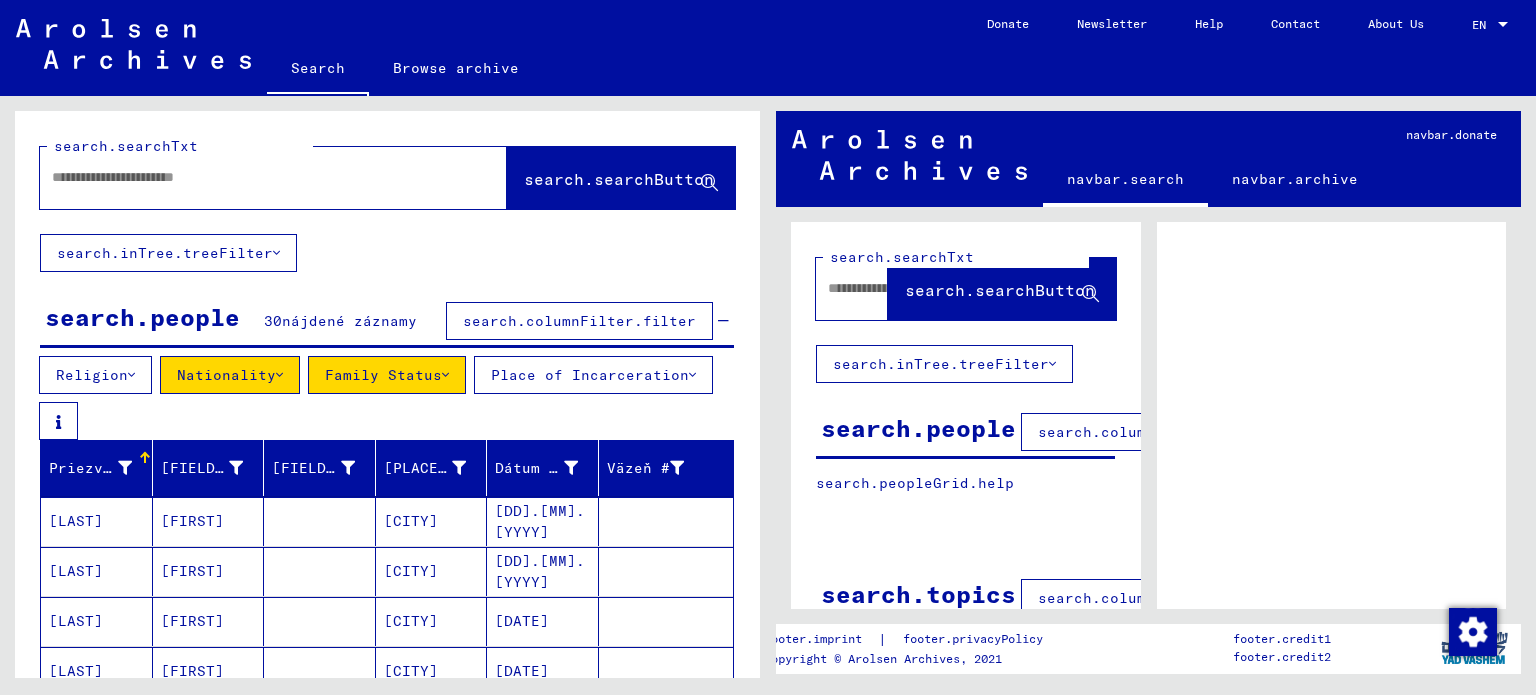 click at bounding box center (58, 421) 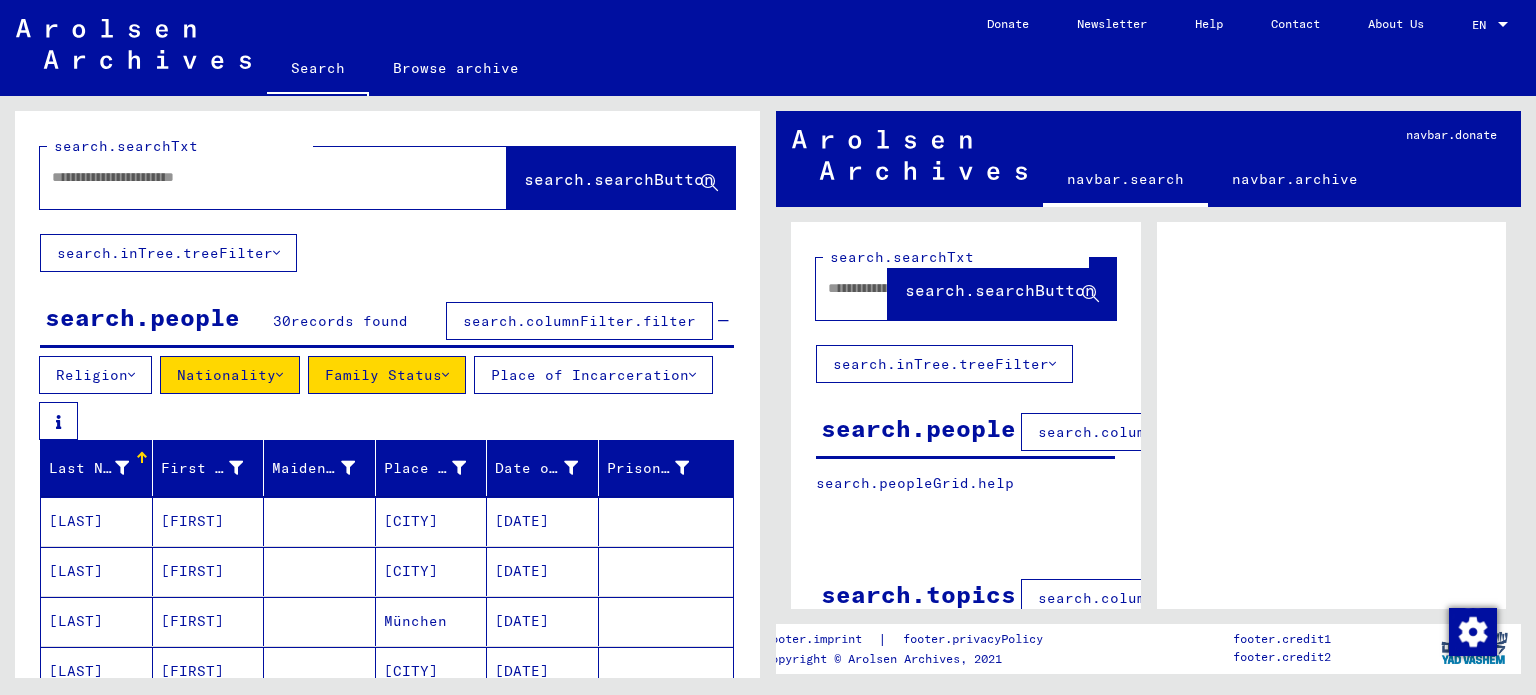 click on "Place of Incarceration" at bounding box center [95, 375] 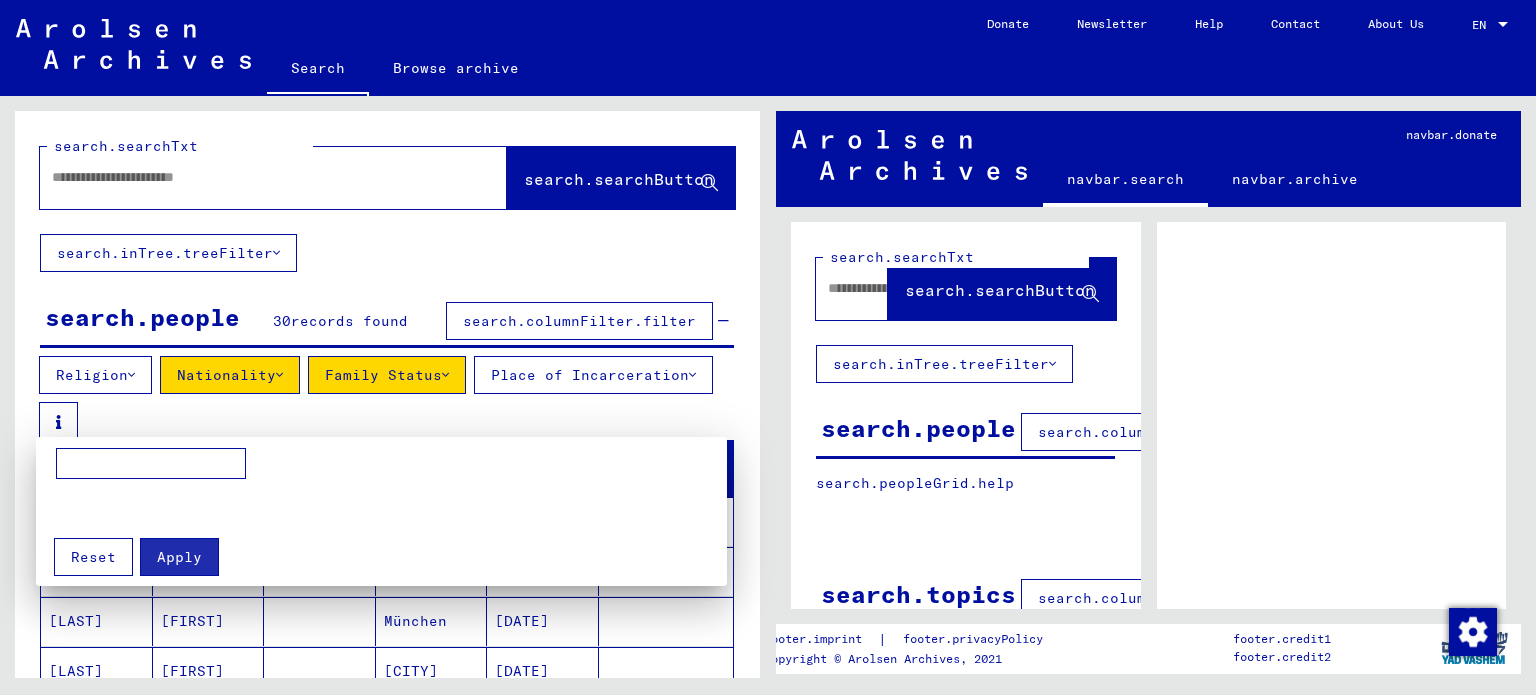 click at bounding box center (768, 347) 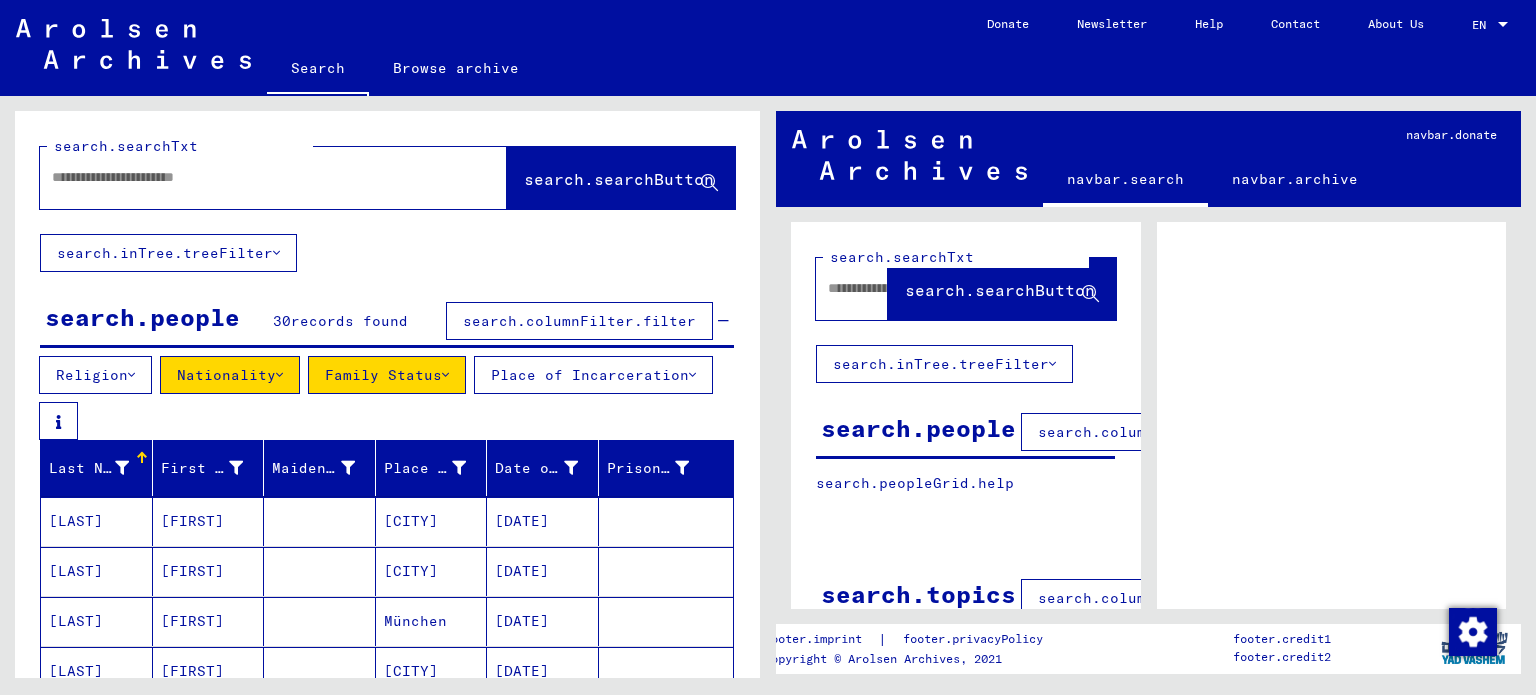click on "Religion   Nationality   Family Status   Place of Incarceration" at bounding box center (387, 398) 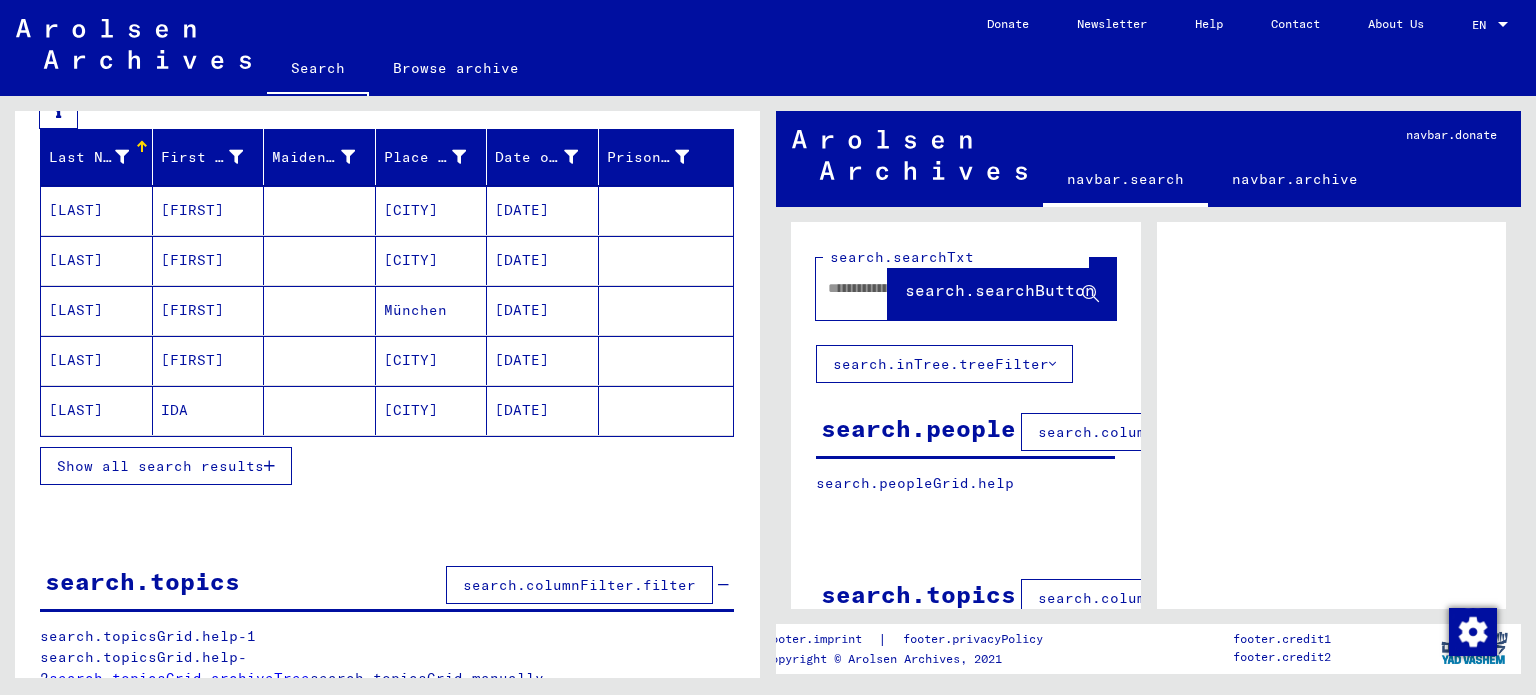 scroll, scrollTop: 324, scrollLeft: 0, axis: vertical 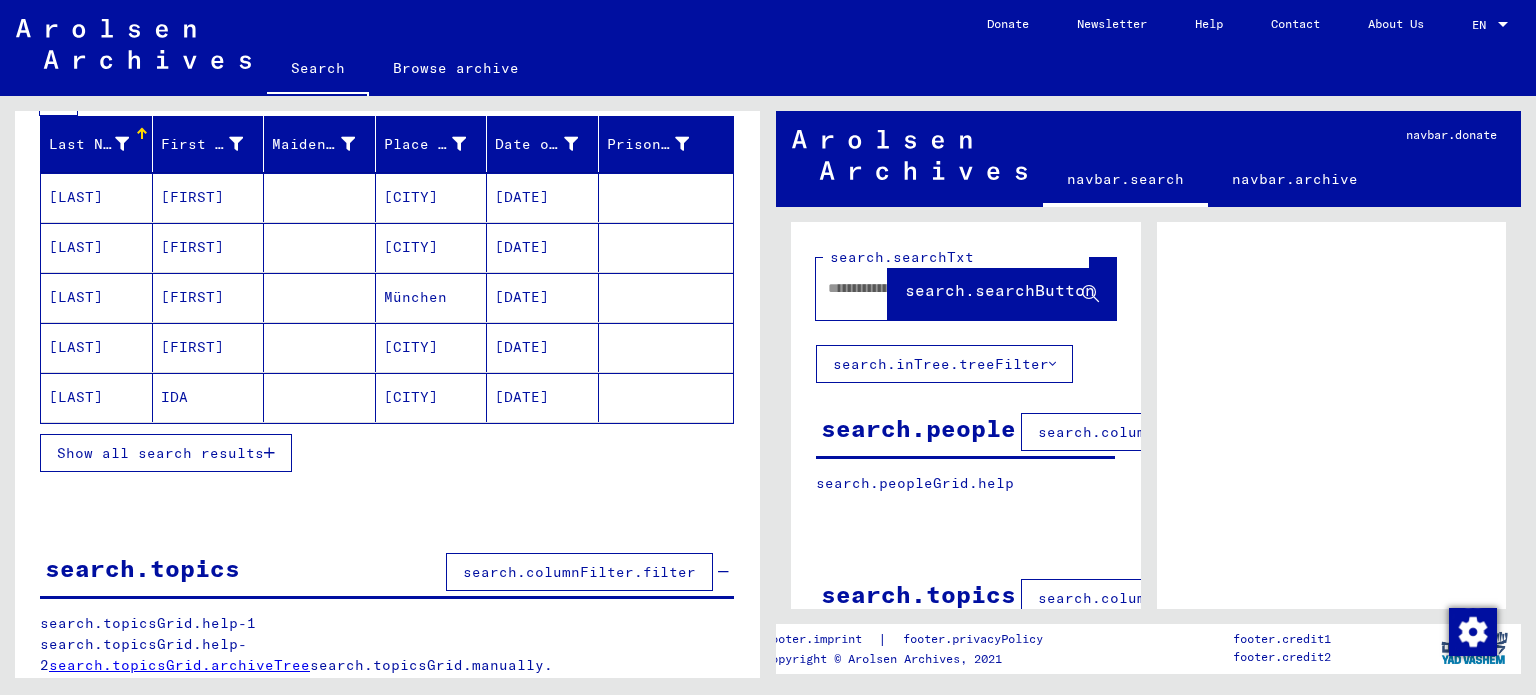 click on "Show all search results" at bounding box center [160, 453] 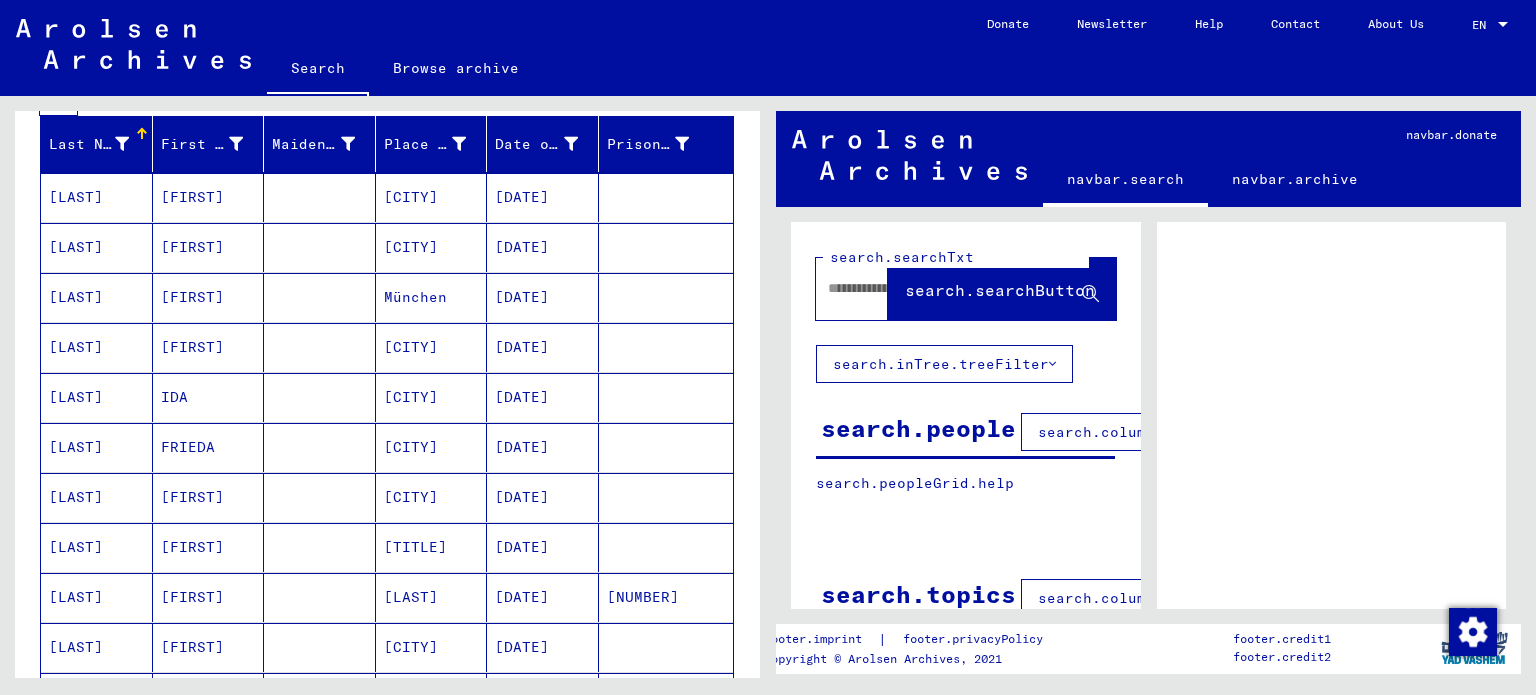 click at bounding box center [122, 144] 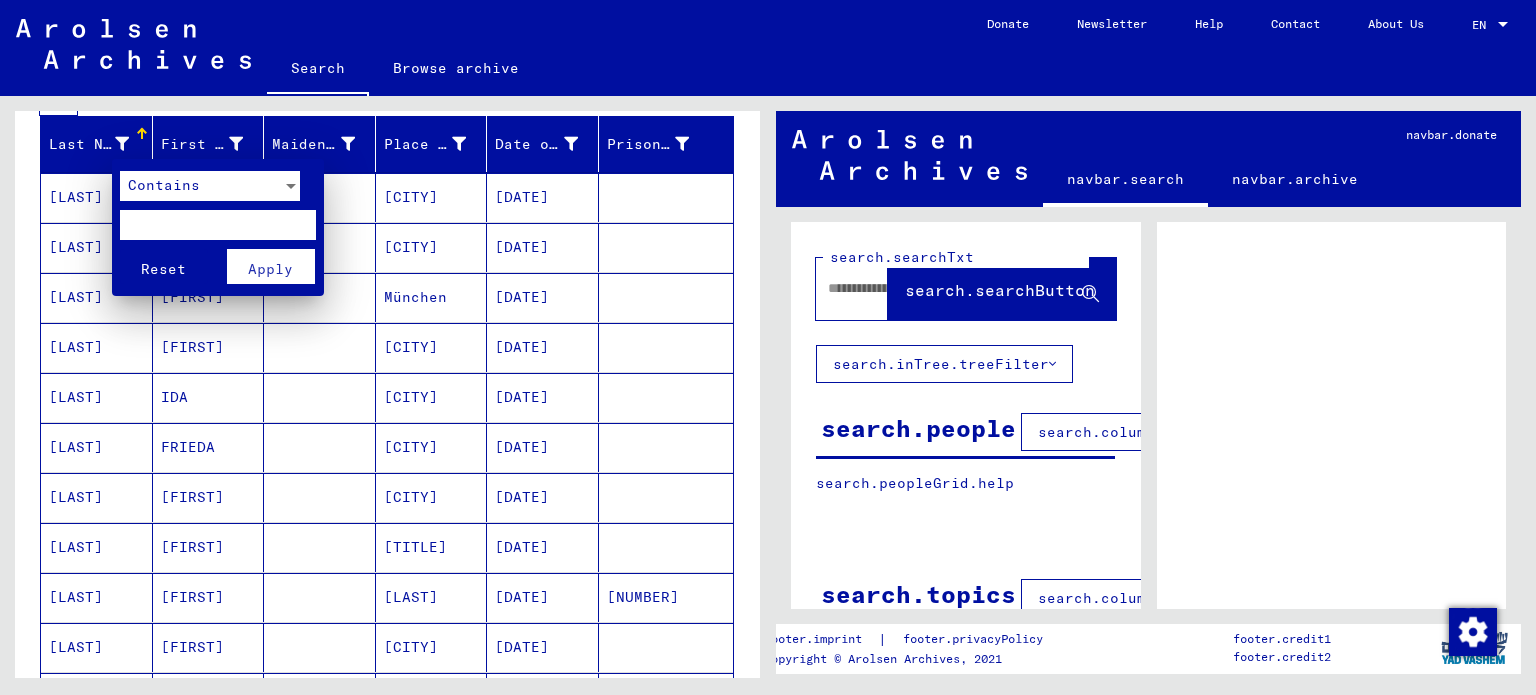 click at bounding box center (768, 347) 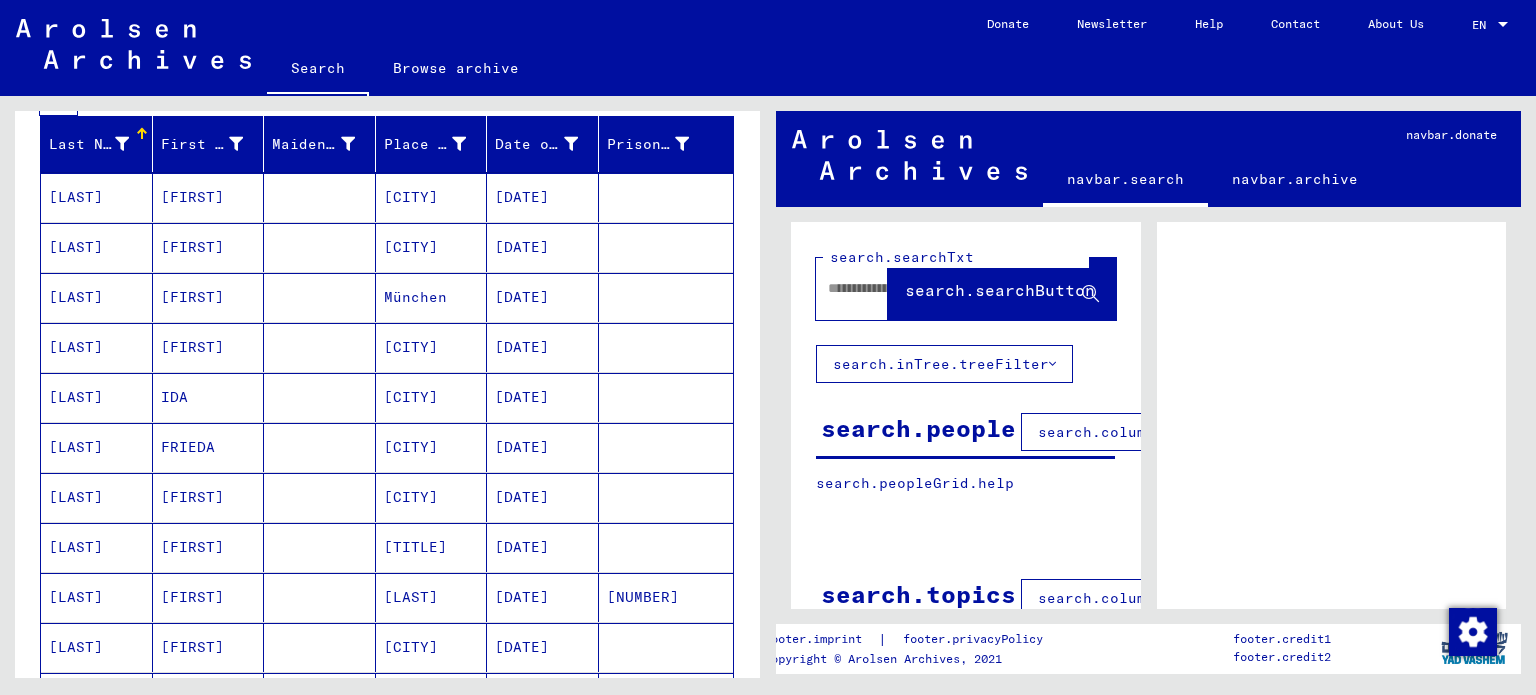click at bounding box center (142, 129) 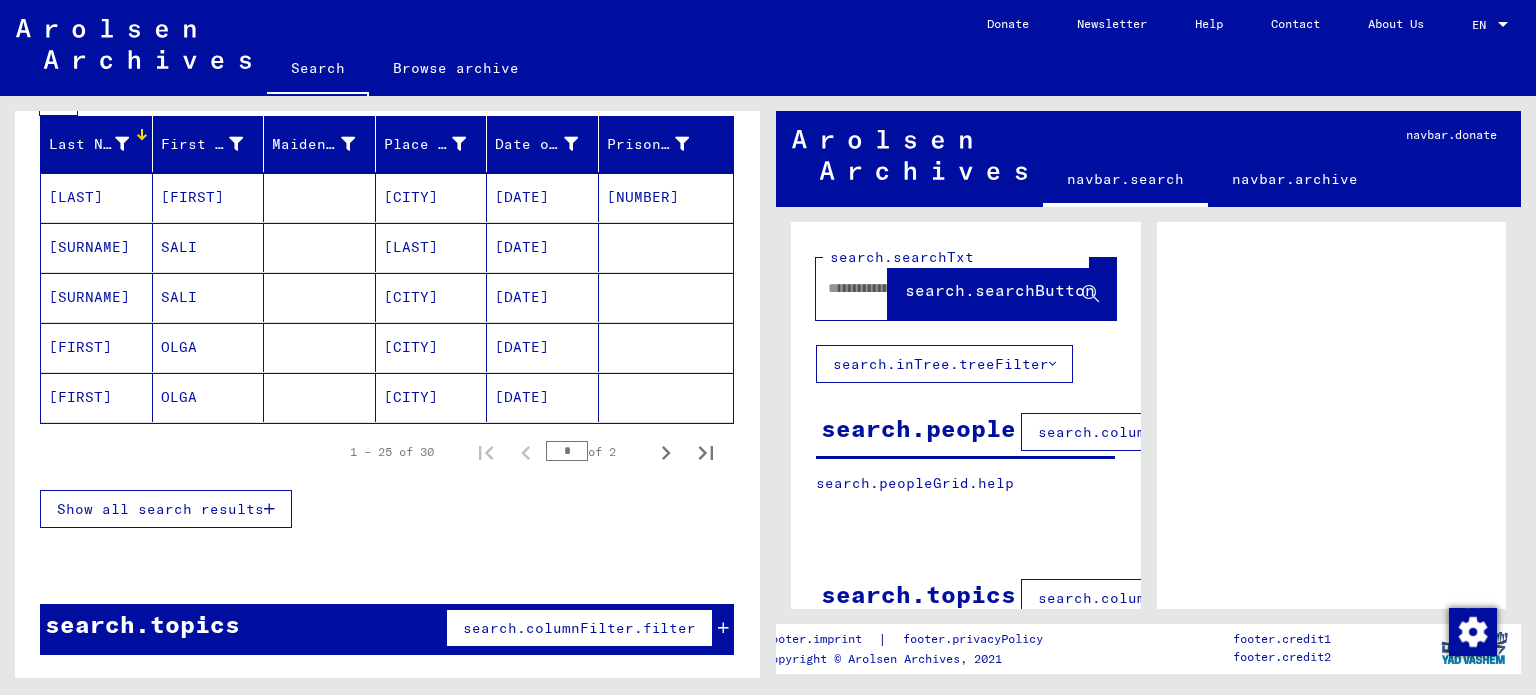 click on "search.searchTxt  search.searchButton     search.inTree.treeFilter  search.people 30  records found  search.columnFilter.filter   Religion   Nationality   Family Status   Place of Incarceration   Last Name   First Name   Maiden Name   Place of Birth   Date of Birth   Prisoner #   [LAST]   [FIRST]      [LAST]   [DATE]   [NUMBER]   [LAST]   [FIRST]      [CITY]   [DATE]      [LAST]   [FIRST]      [CITY]   [DATE]      [NUMBER]  *  of 2  Show all search results  search.topicsGrid.signature search.peopleGrid.lastName search.peopleGrid.firstName search.peopleGrid.maidenName search.peopleGrid.placeBirth search.peopleGrid.yearBirth search.peopleGrid.prisonerNumber search.peopleGrid.father search.peopleGrid.mother search.peopleGrid.religion search.peopleGrid.nationality search.peopleGrid.occupaton search.peopleGrid.place_of_incarceration search.peopleGrid.date_of_decease search.peopleGrid.last_residence [LAST] [FIRST] [NUMBER] 7" at bounding box center (384, 387) 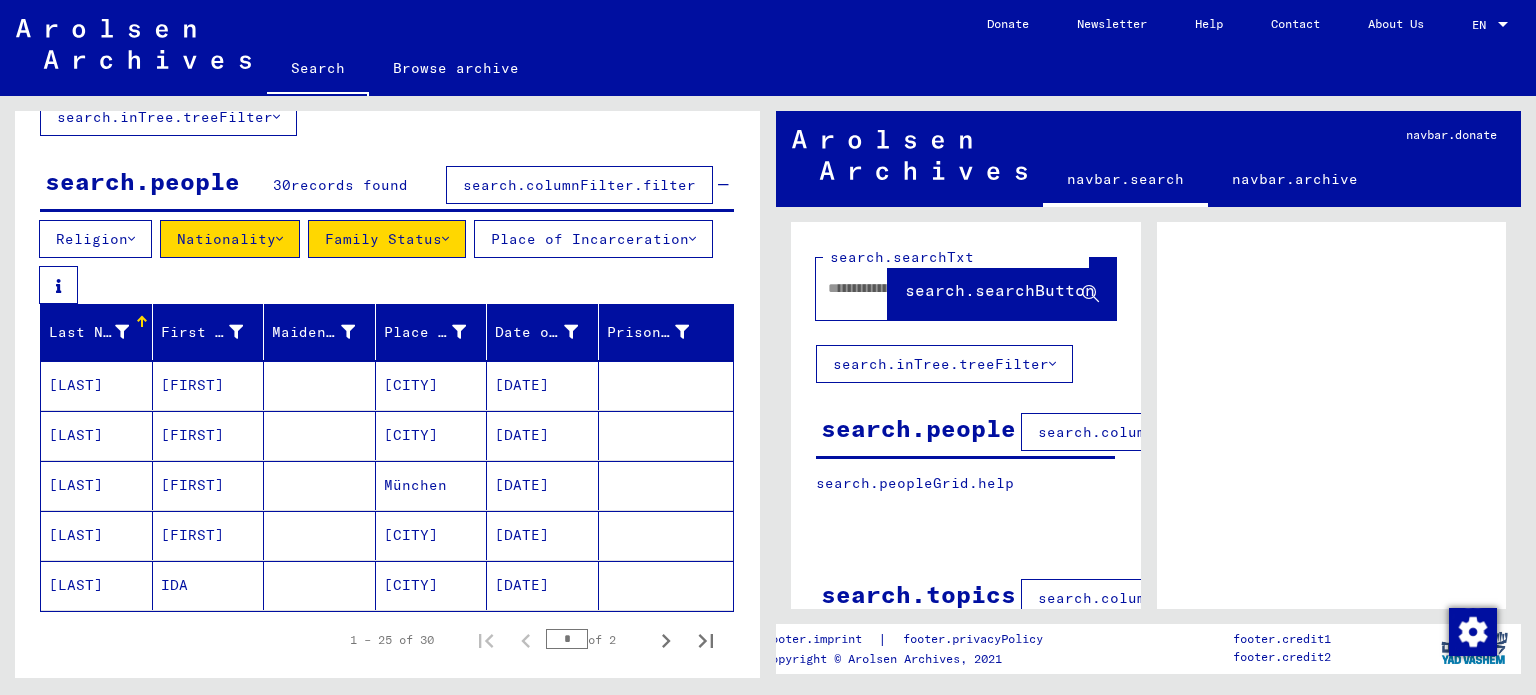 scroll, scrollTop: 124, scrollLeft: 0, axis: vertical 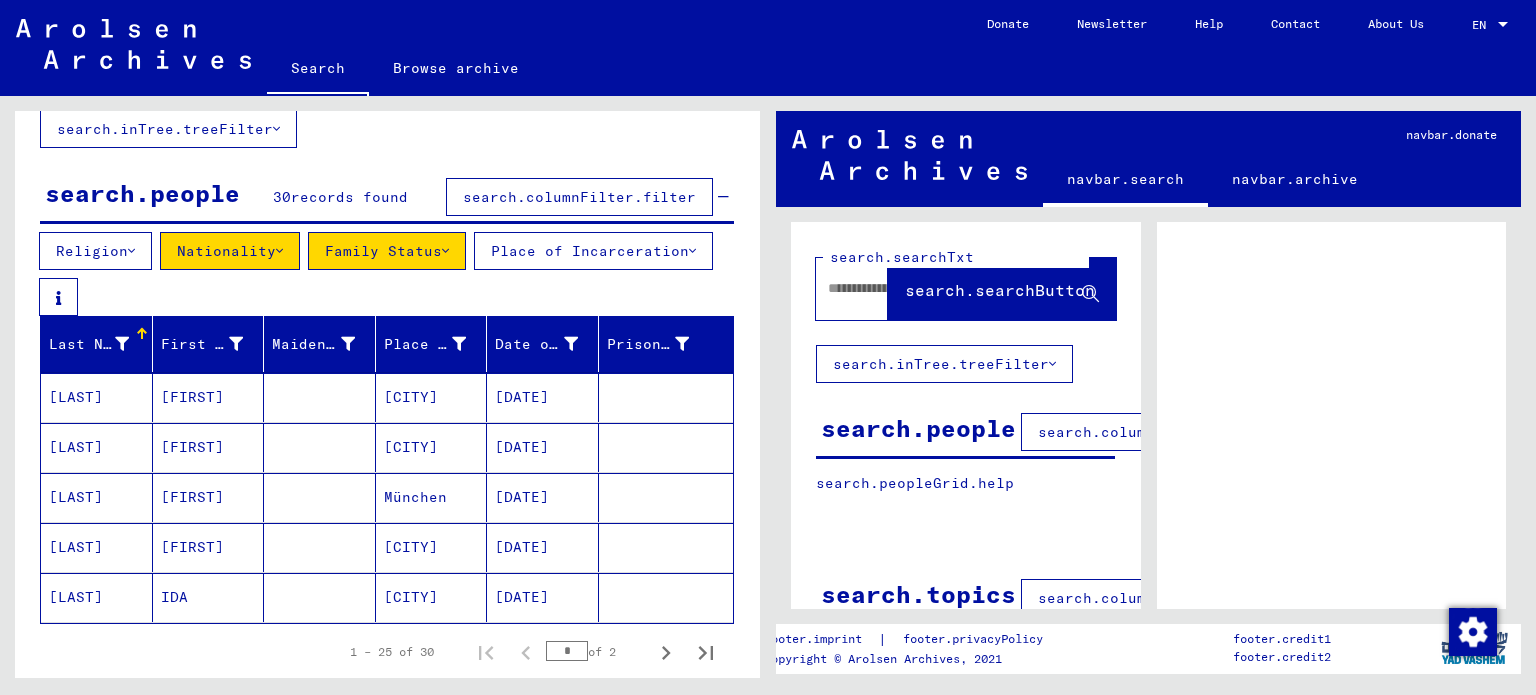 click at bounding box center [142, 334] 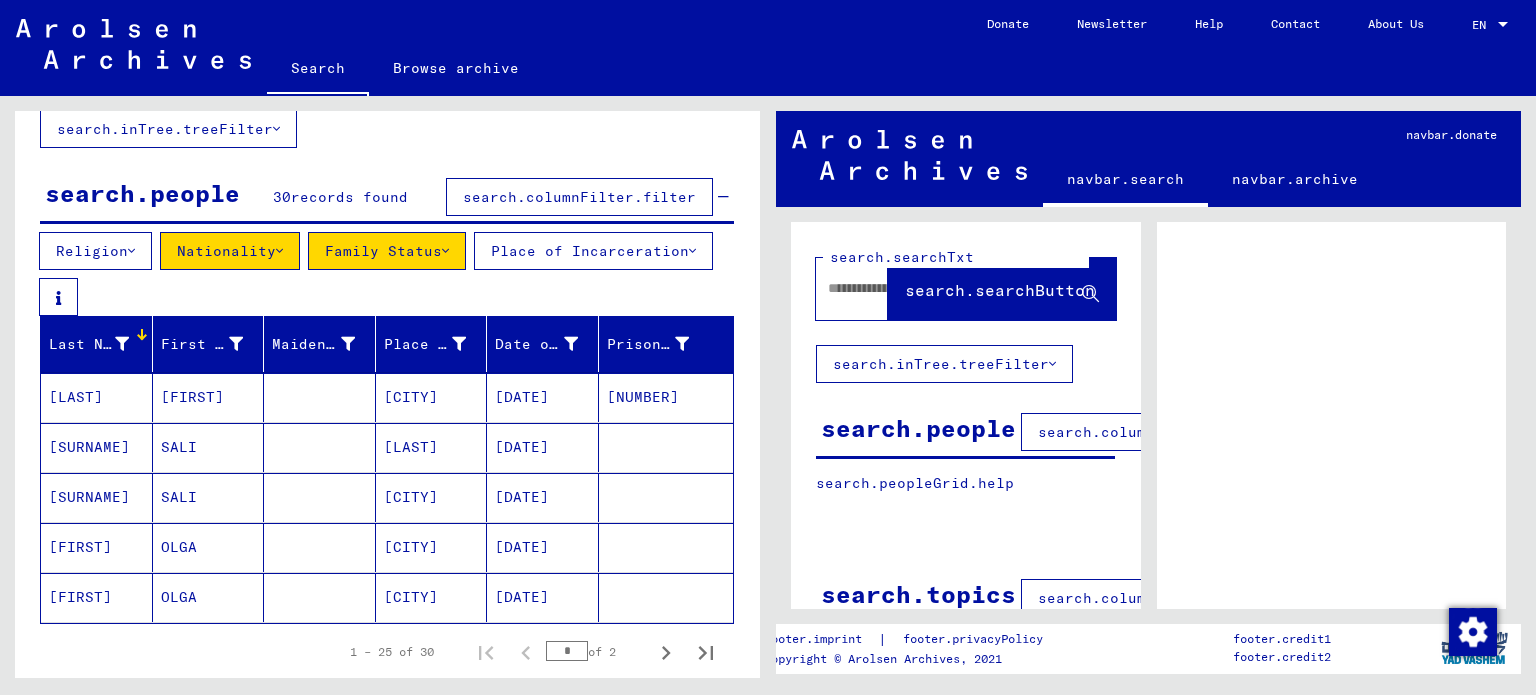 click at bounding box center [142, 334] 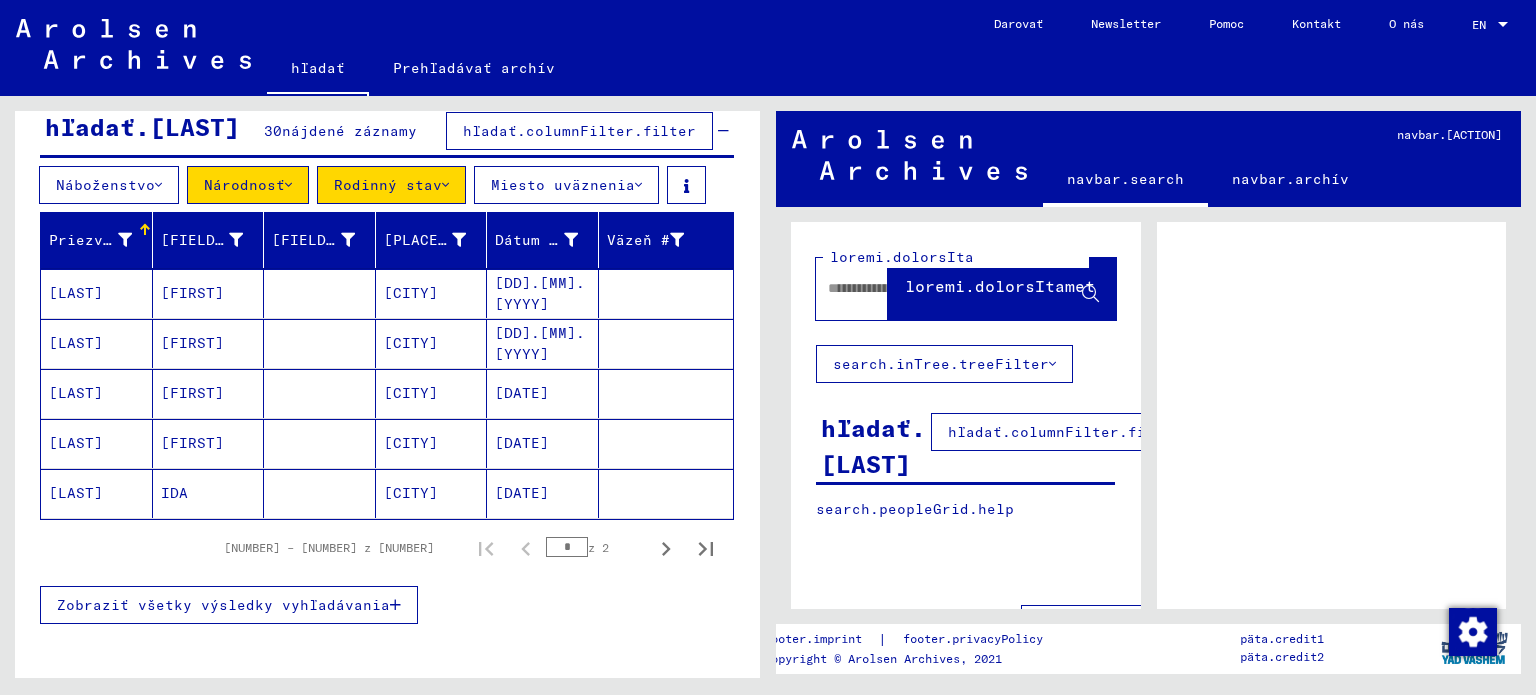 scroll, scrollTop: 200, scrollLeft: 0, axis: vertical 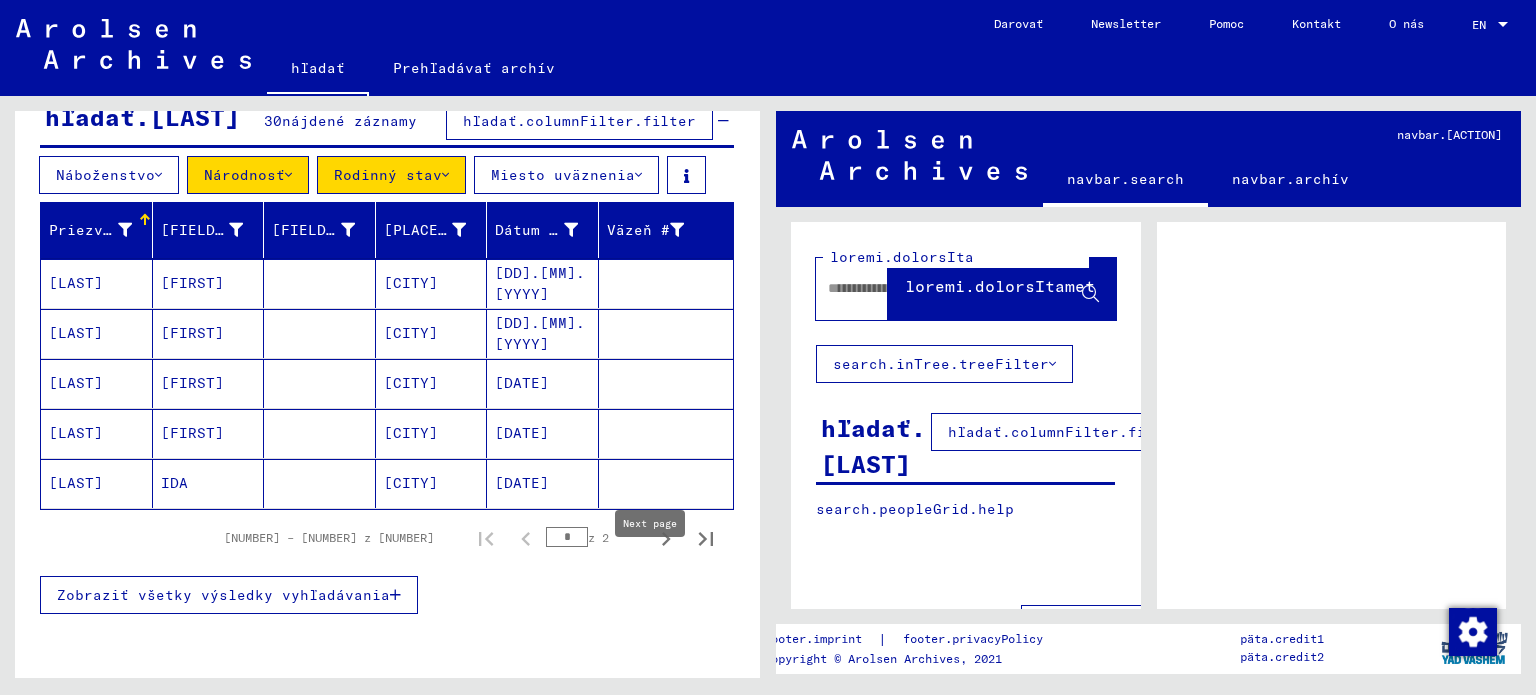 click at bounding box center [666, 539] 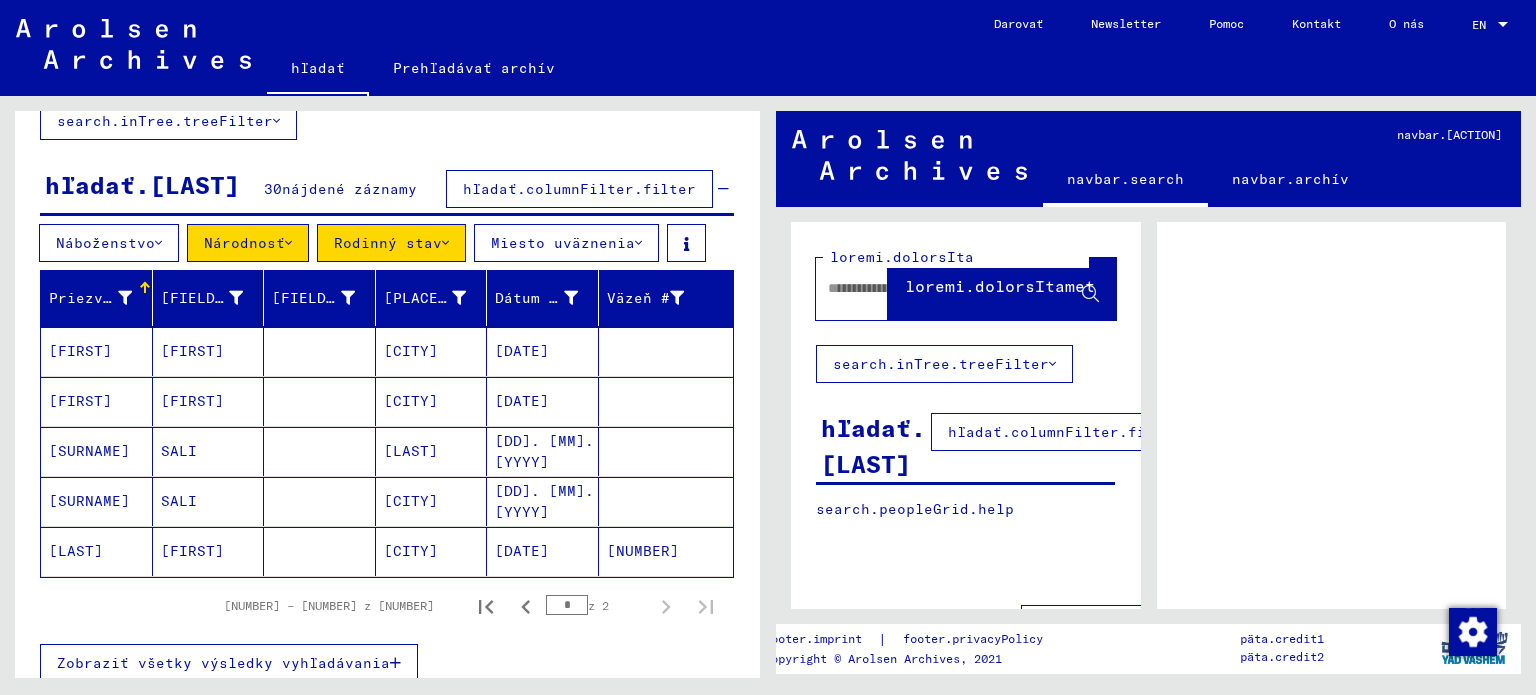 scroll, scrollTop: 0, scrollLeft: 0, axis: both 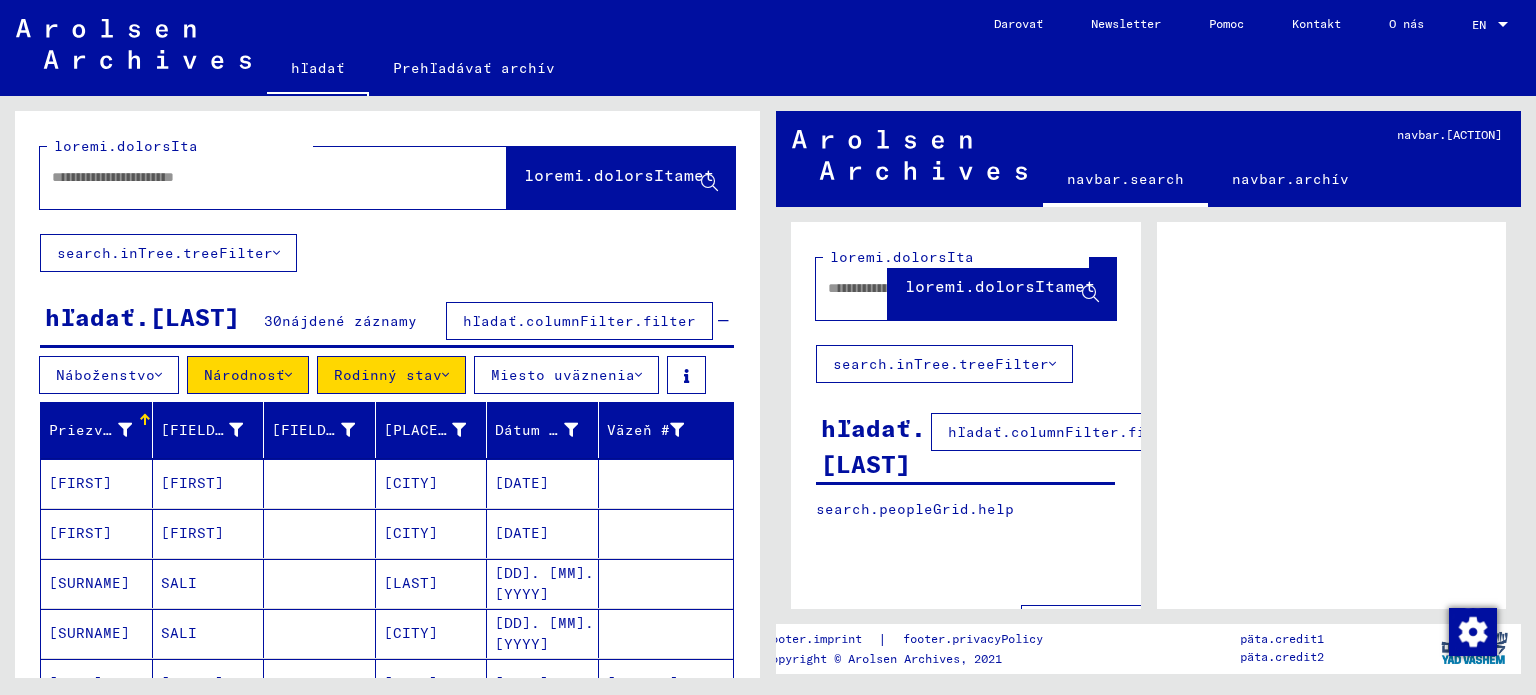 click on "Rodinný stav" at bounding box center (248, 375) 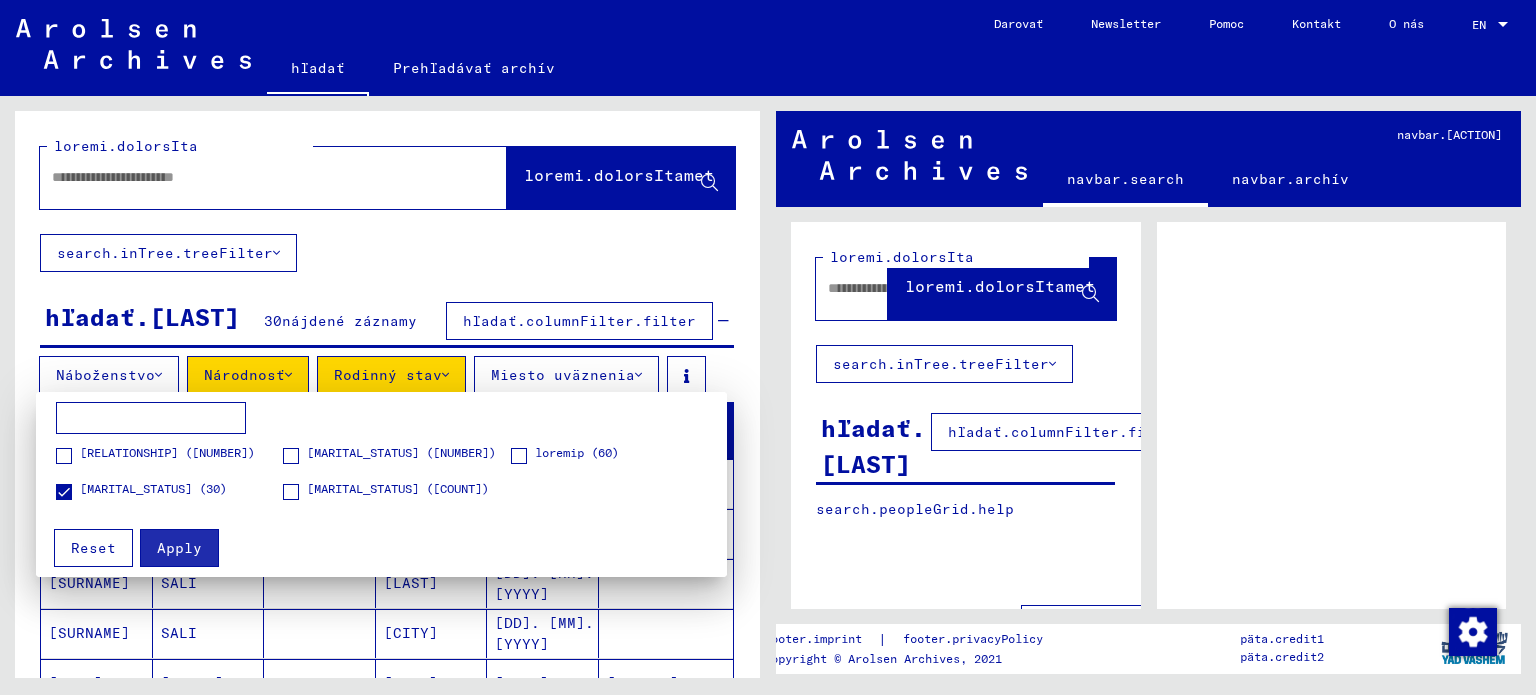 click at bounding box center (64, 492) 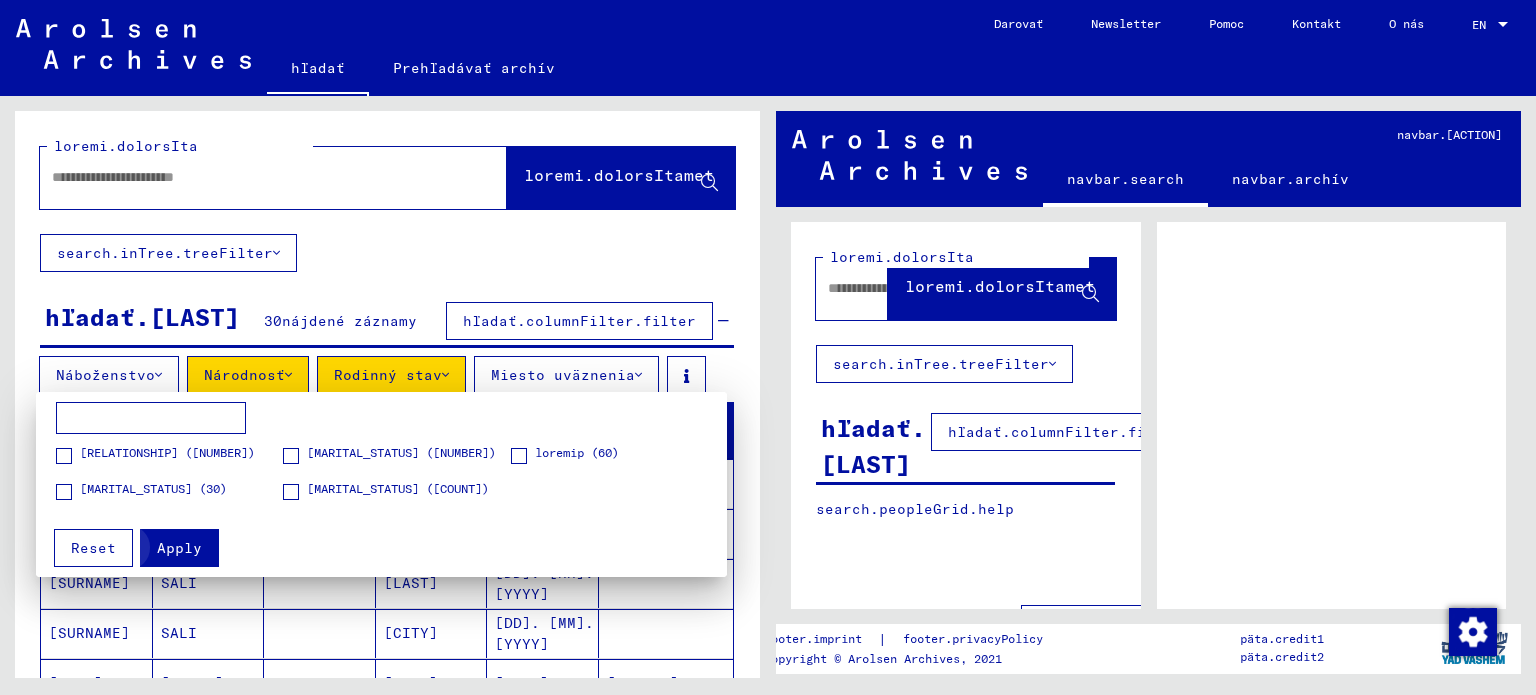 click on "Apply" at bounding box center [179, 548] 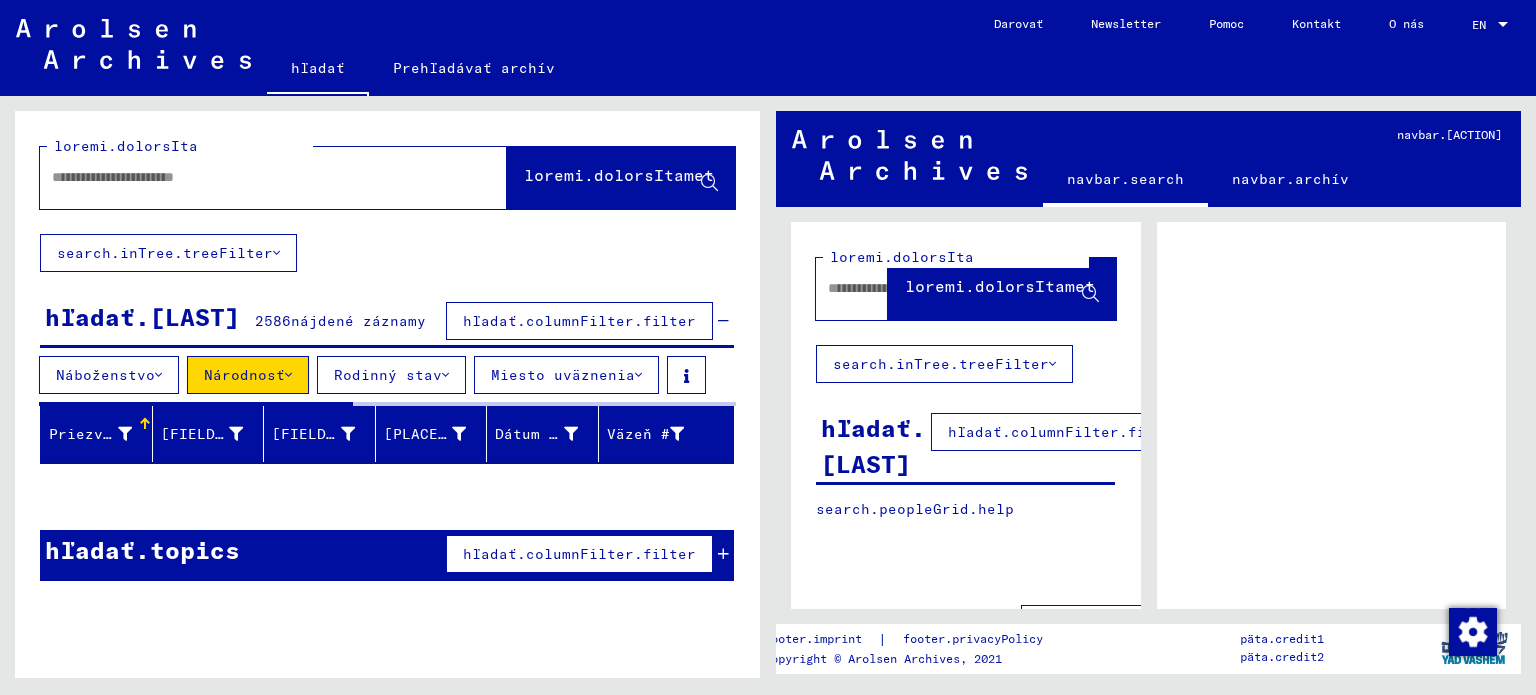 click on "Národnosť" at bounding box center [248, 375] 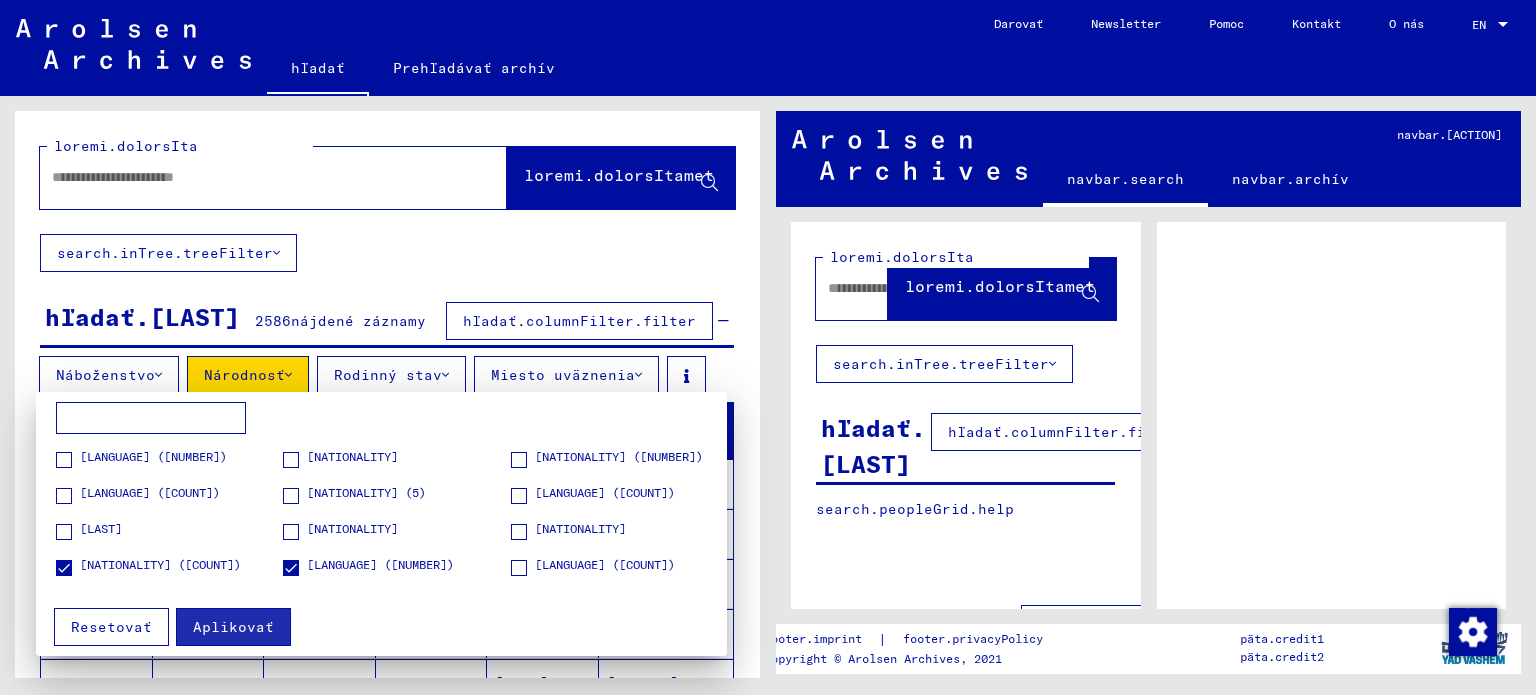 scroll, scrollTop: 800, scrollLeft: 0, axis: vertical 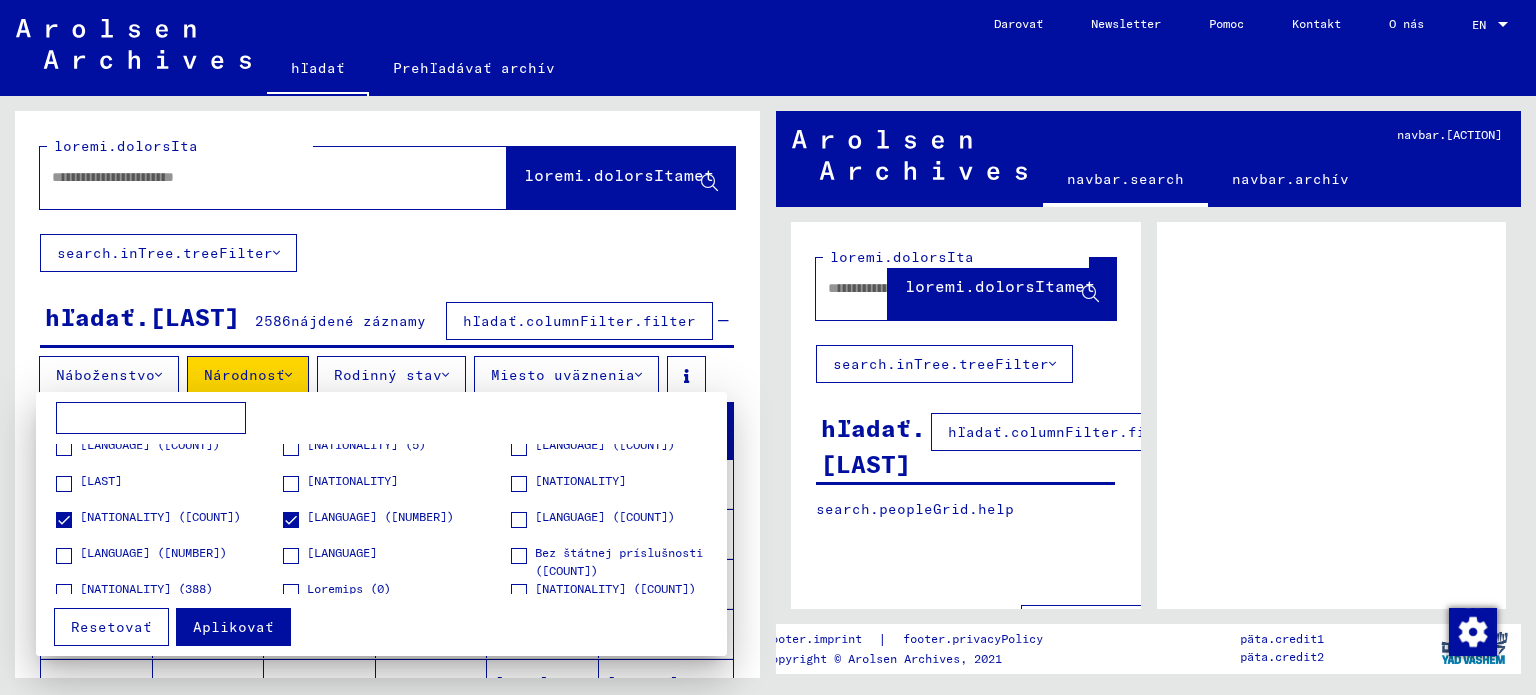 click at bounding box center [768, 347] 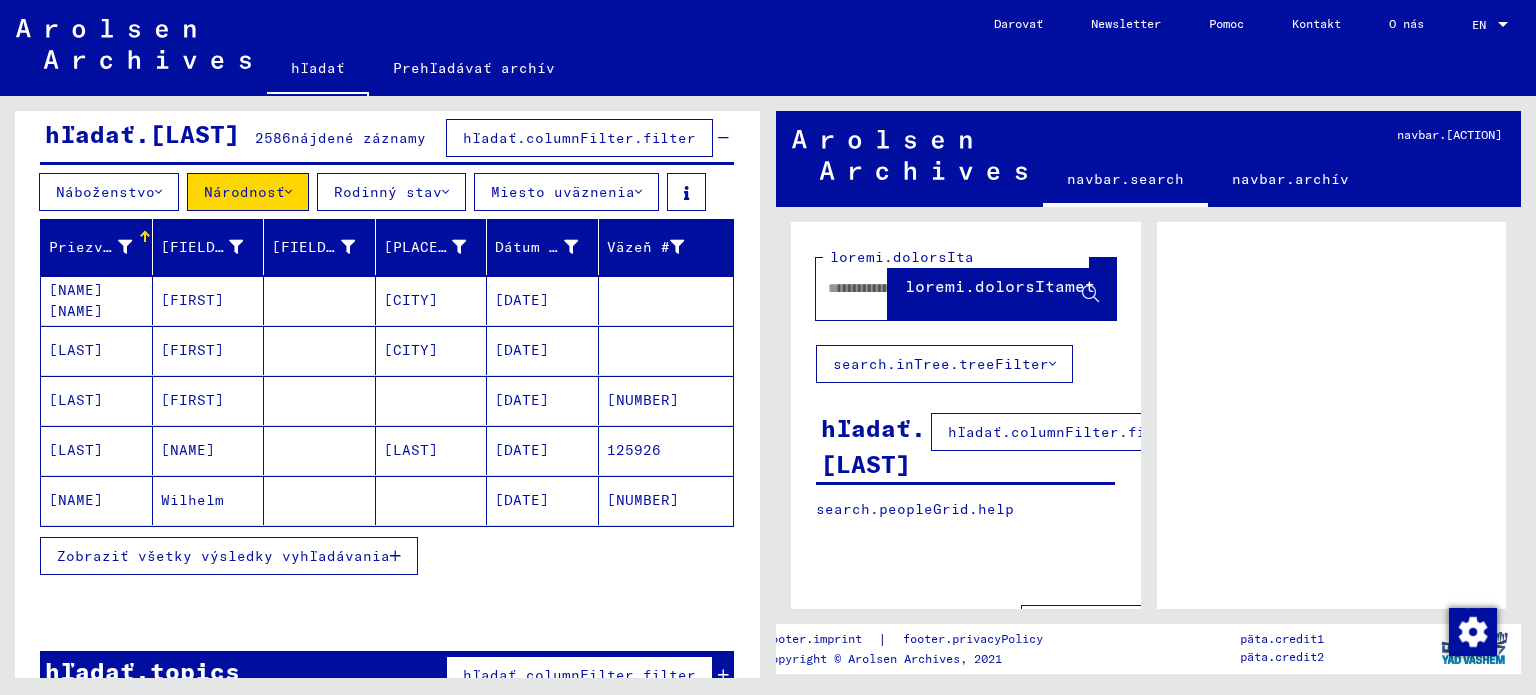 scroll, scrollTop: 200, scrollLeft: 0, axis: vertical 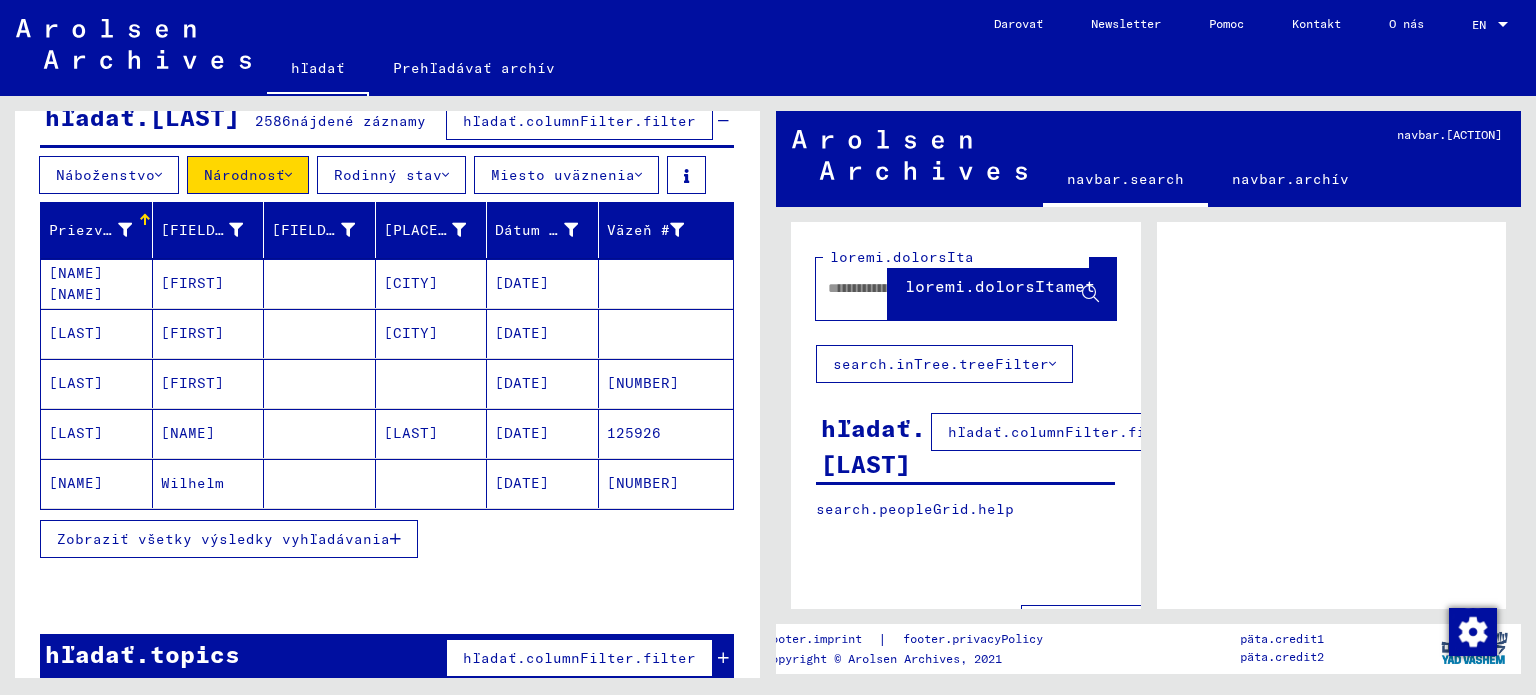 click on "Zobraziť všetky výsledky vyhľadávania" at bounding box center [223, 539] 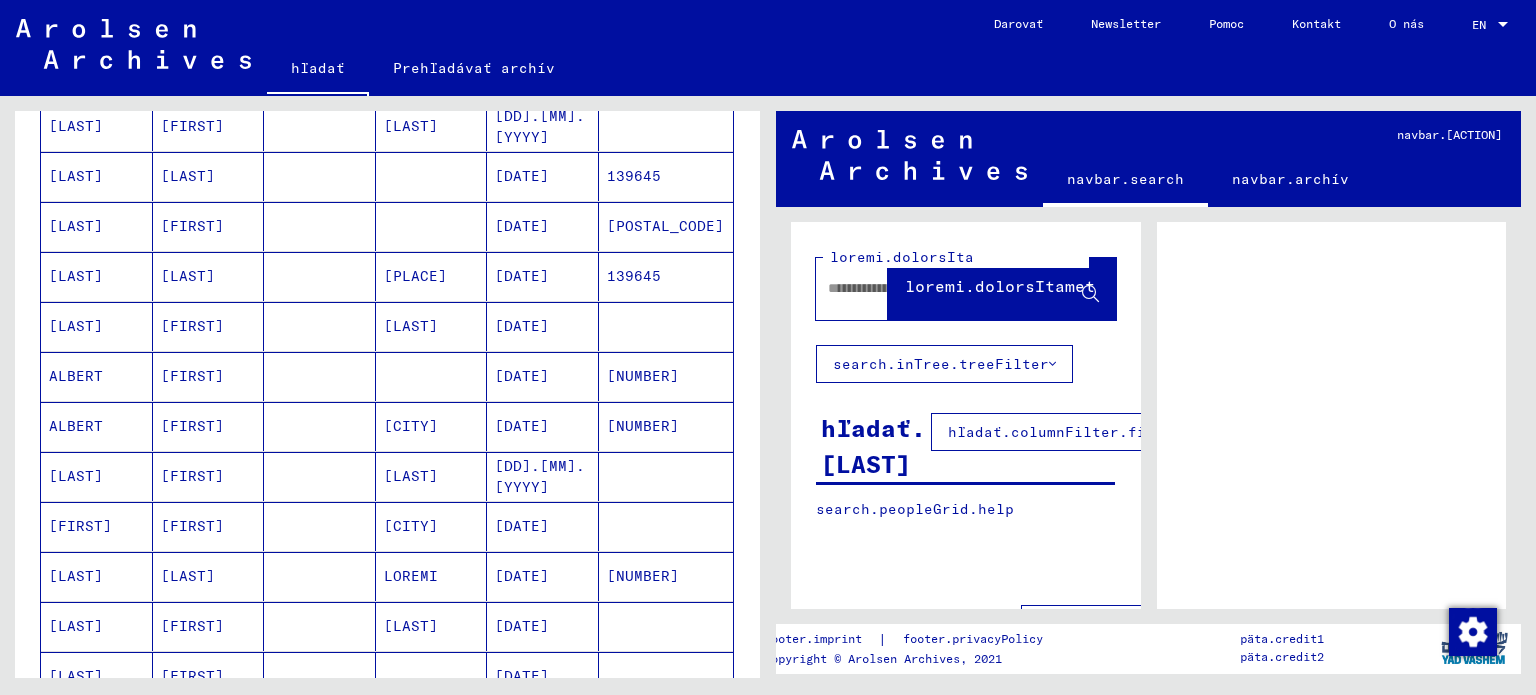 scroll, scrollTop: 810, scrollLeft: 0, axis: vertical 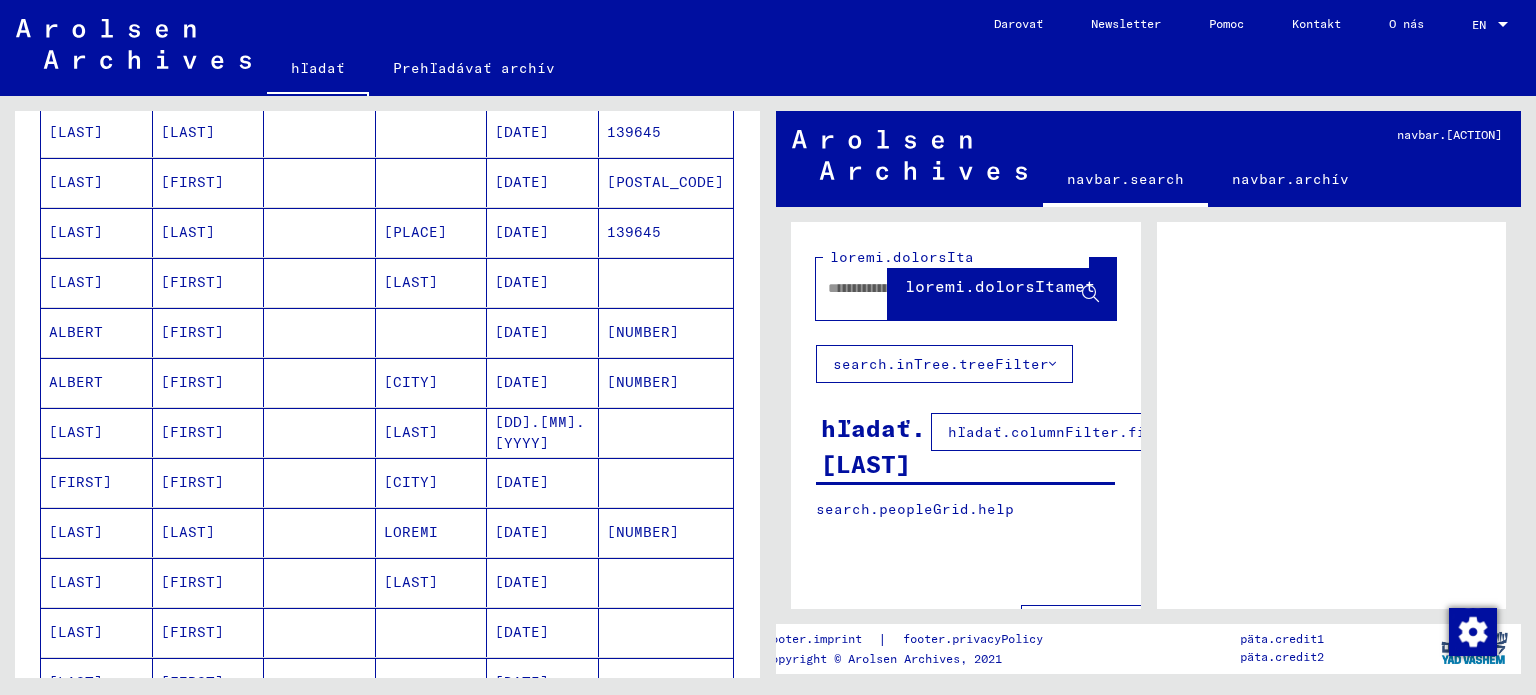 click on "loremi.dolorsIta consec.adipisCingel    seddoe.teMpor.inciDidunt  utlabo.etdolo 3588  magnaal enimadm veniam.quisnoStrude.ullamc  Laborisnisi  Aliquipex  Eacommo cons  Duisau irureinre  Voluptatev  Esseci fugi  Nullaparia exce  Sintoc cupidatat  Nonpr suntculpa  Quiof #  DESE MOLLI  ANIMID     EST. LABORUMP  6. 3. 0281     UNDEO  IST     NAT.ERRORVOL  74/75/5848     ACCUSANTIUM  Dolore        26.41.0949  352284  LAUDA  TOTAM     Remaper  76.58.8374  129644  EAQUEIP  Quaeabi        50.58.7858  086541  INVENTO  VERITAT     Quasiar  73.81.9127  850130  BEAT  VITAE     DICTAE  73.51.8164     NEMOENI  IPS     Quiav Asp  06.69.2951     AUTODI  FUGITC     MAGNID  90.57.7954     EOSRAT  SEQUINESC     NEQUEPOR  86.90.4759     QUISQ  Dolorem        08/60/6897  540119  ADIPI  NUMQU        4.32.8096  05096  EIUSM  TEMPORA     Inci Magn  70/06/5221  435599  QUA  ETIAMM     SOLUTA  68/24/9052     NOBISE  Optio        68/81/8911  953973  CUMQUE  NIHIL     Impeditqu  28/32/5478" at bounding box center [384, 387] 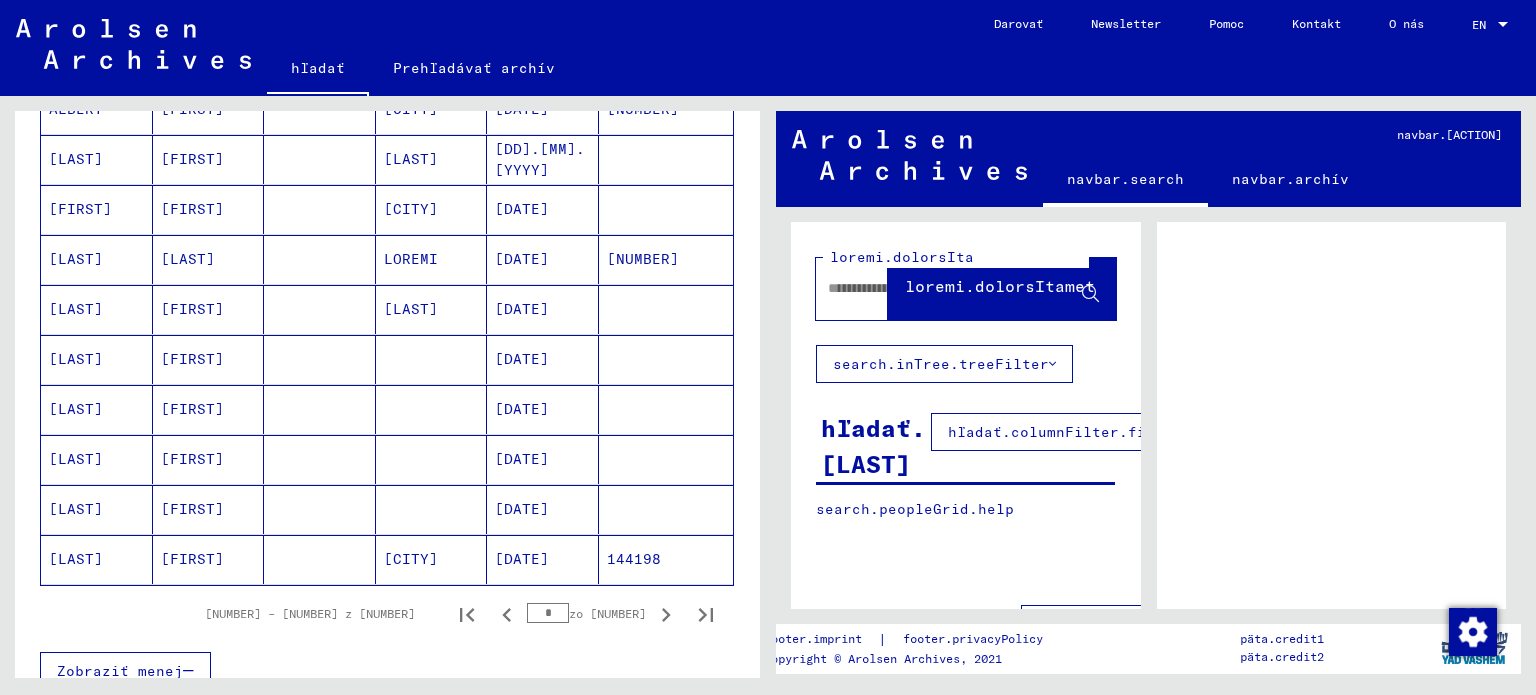 scroll, scrollTop: 1130, scrollLeft: 0, axis: vertical 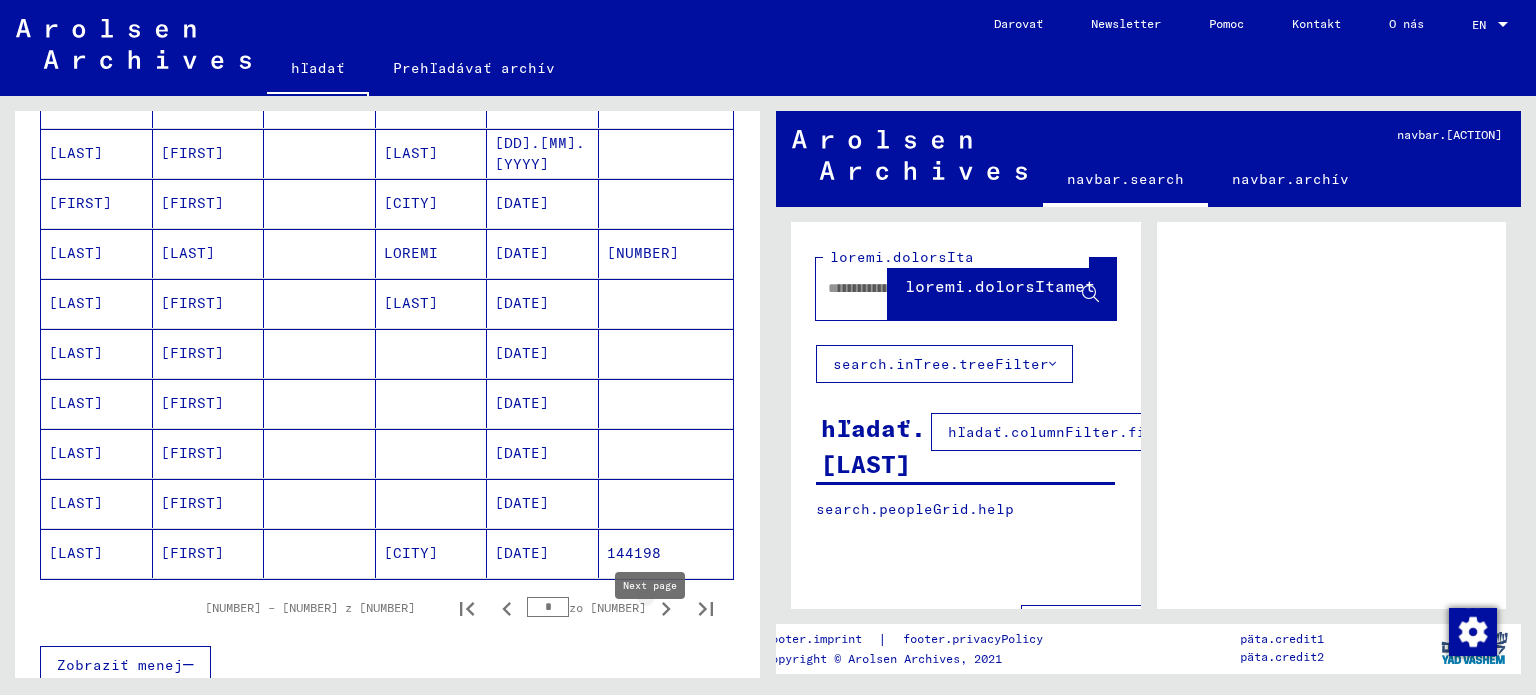 click at bounding box center [666, 609] 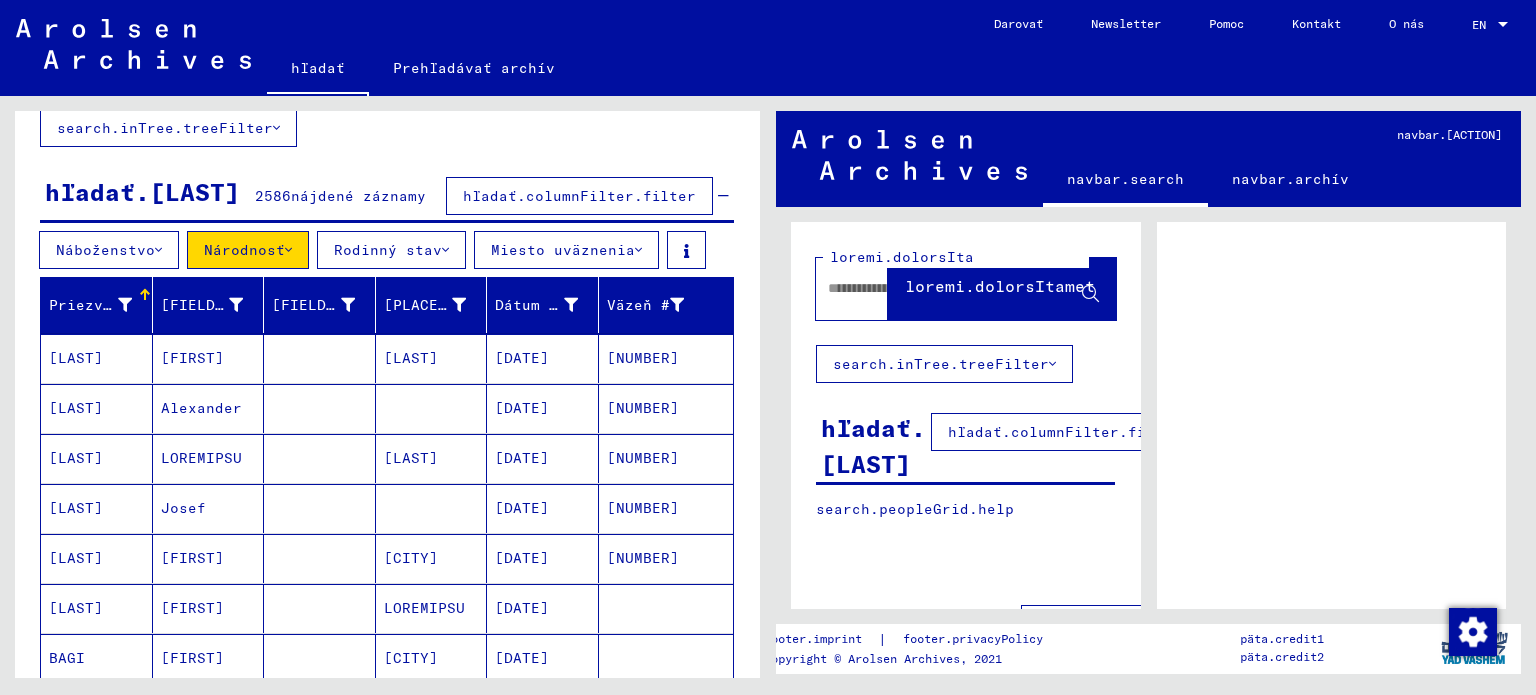 scroll, scrollTop: 134, scrollLeft: 0, axis: vertical 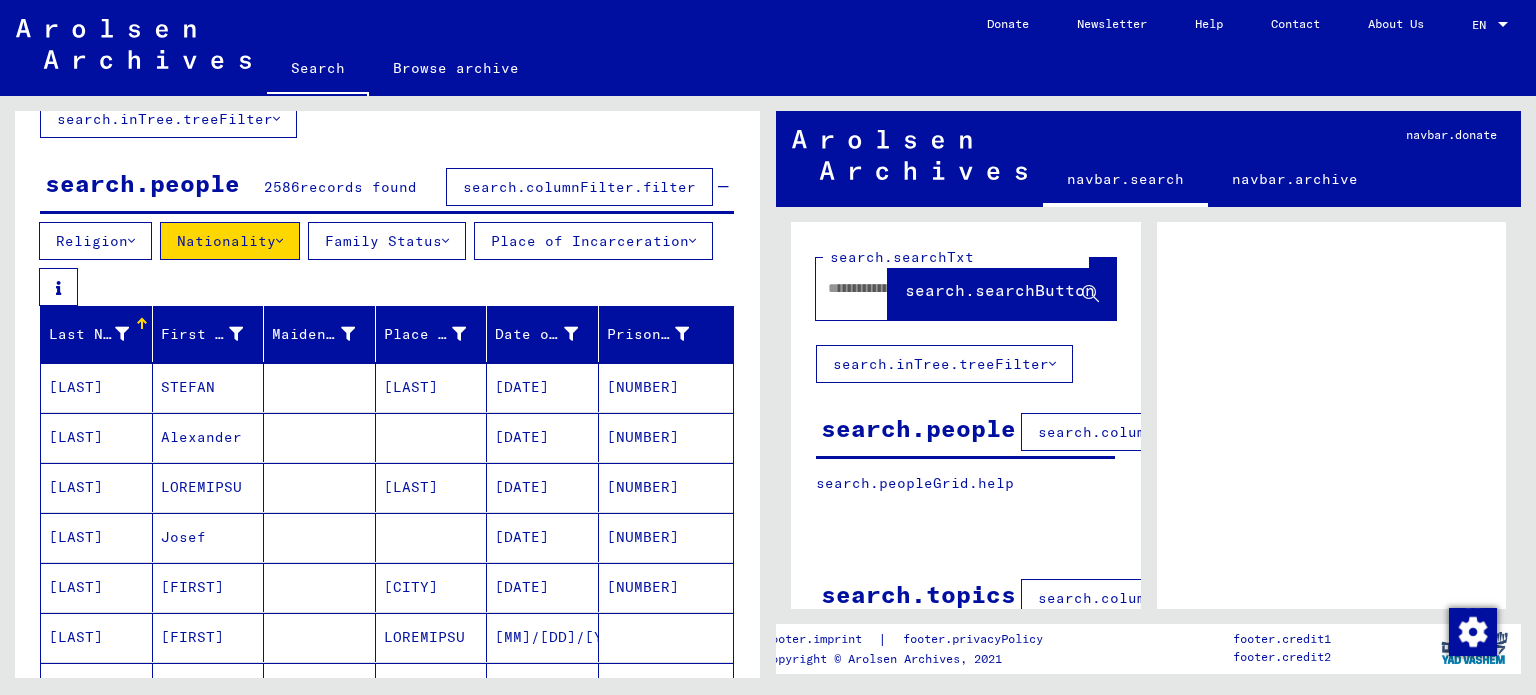 click on "search.people 2586  records found  search.columnFilter.filter   Religion   Nationality   Family Status   Place of Incarceration   Last Name   First Name   Maiden Name   Place of Birth   Date of Birth   Prisoner #   BACHORIK   STEFAN      Mjava   10/16/1909   123447   BADER   Alexander         10/05/1907   119746   BADER   ALEXANDER      [CITY]   10/05/1907   119746   BADIJOVSKY   Josef         10/21/1887   126706   BADIJOVSKY   JOSEF      [CITY]   10/21/1887   126706   BADINKA   KAREL      [CITY]   10/10/1922      BAGI   STEFAN      [CITY]   02/16/1929      BAGIN   JAN      [CITY]   05/29/1926      BAJOVCIKOVA   ALZBETA      [CITY]   01/31/1915      BAKAJ   Imro         06/10/1898   151117   BAKOS   OSKAR      [CITY]   07/26/1927      BALAZ   Gustav      [CITY]   02/08/1889      BALAZ   JOSEF      [CITY]   03/25/1914      BALCIAR   JAN      [CITY]   02/02/1930      BALEJIK   JOSEF      [CITY]   08/09/1921      BALEJKA     *" at bounding box center (384, 387) 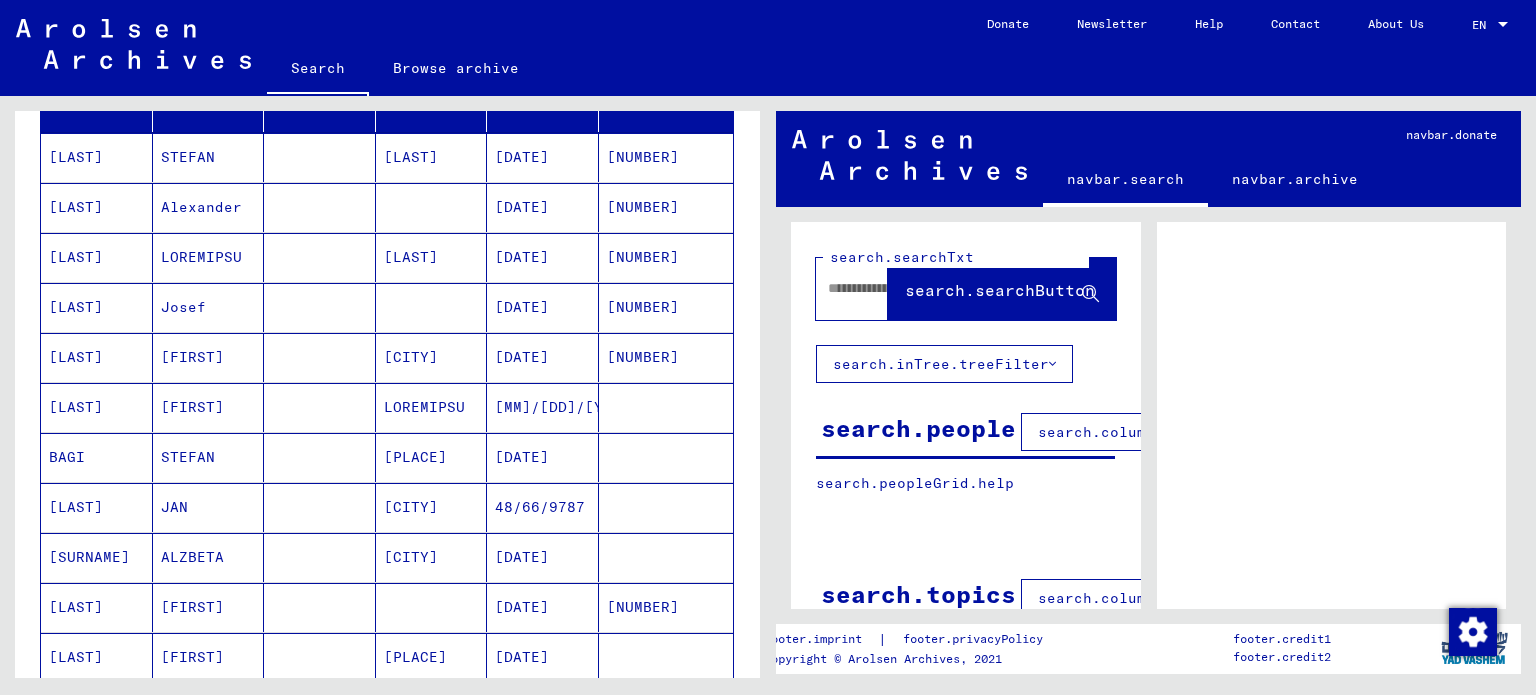 scroll, scrollTop: 369, scrollLeft: 0, axis: vertical 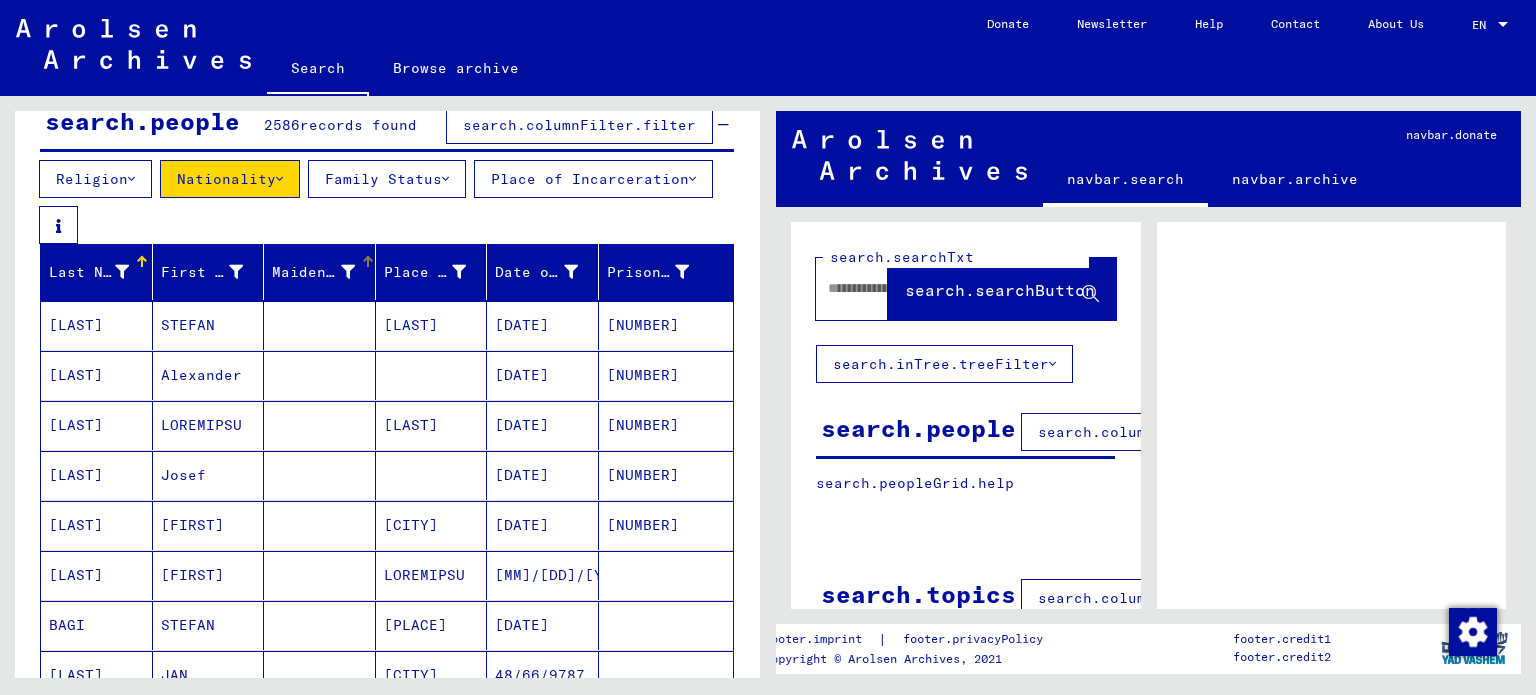 click on "Maiden Name" at bounding box center (313, 272) 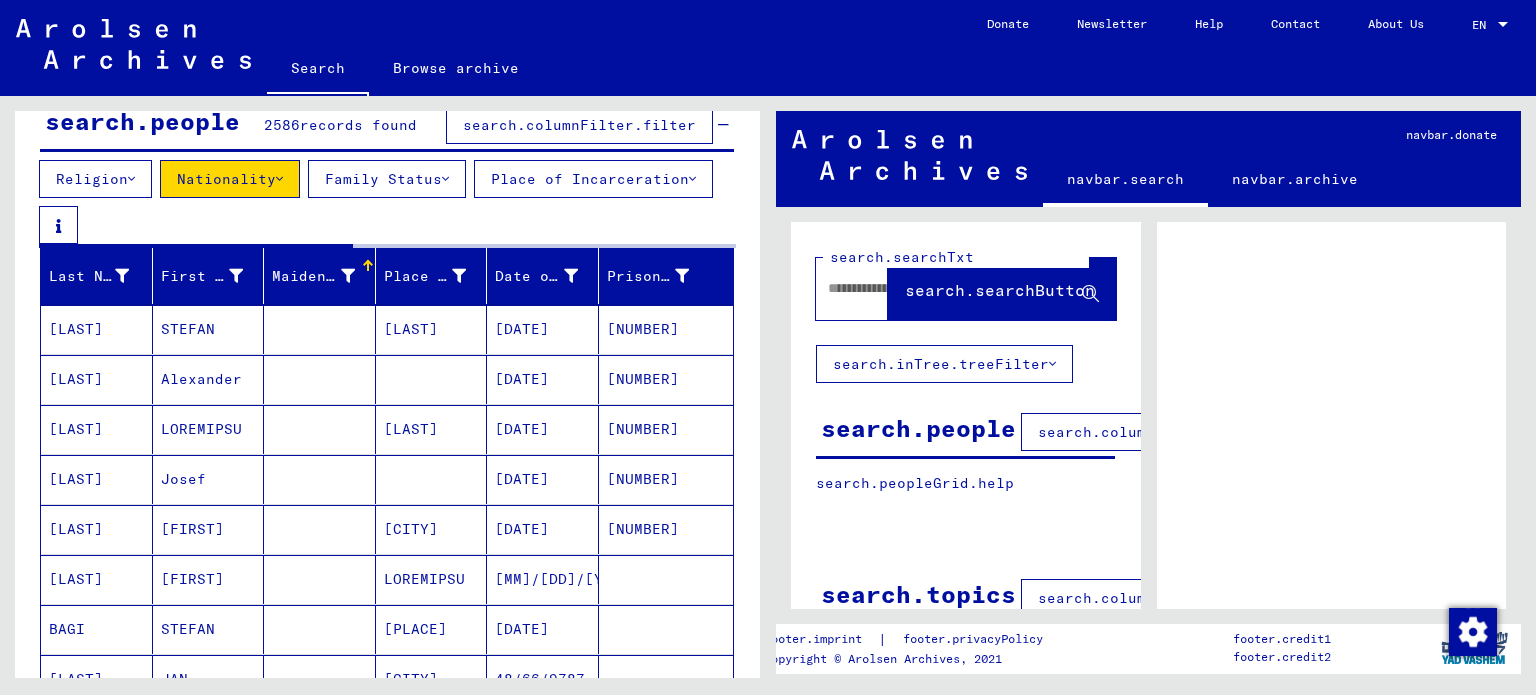 click at bounding box center [366, 263] 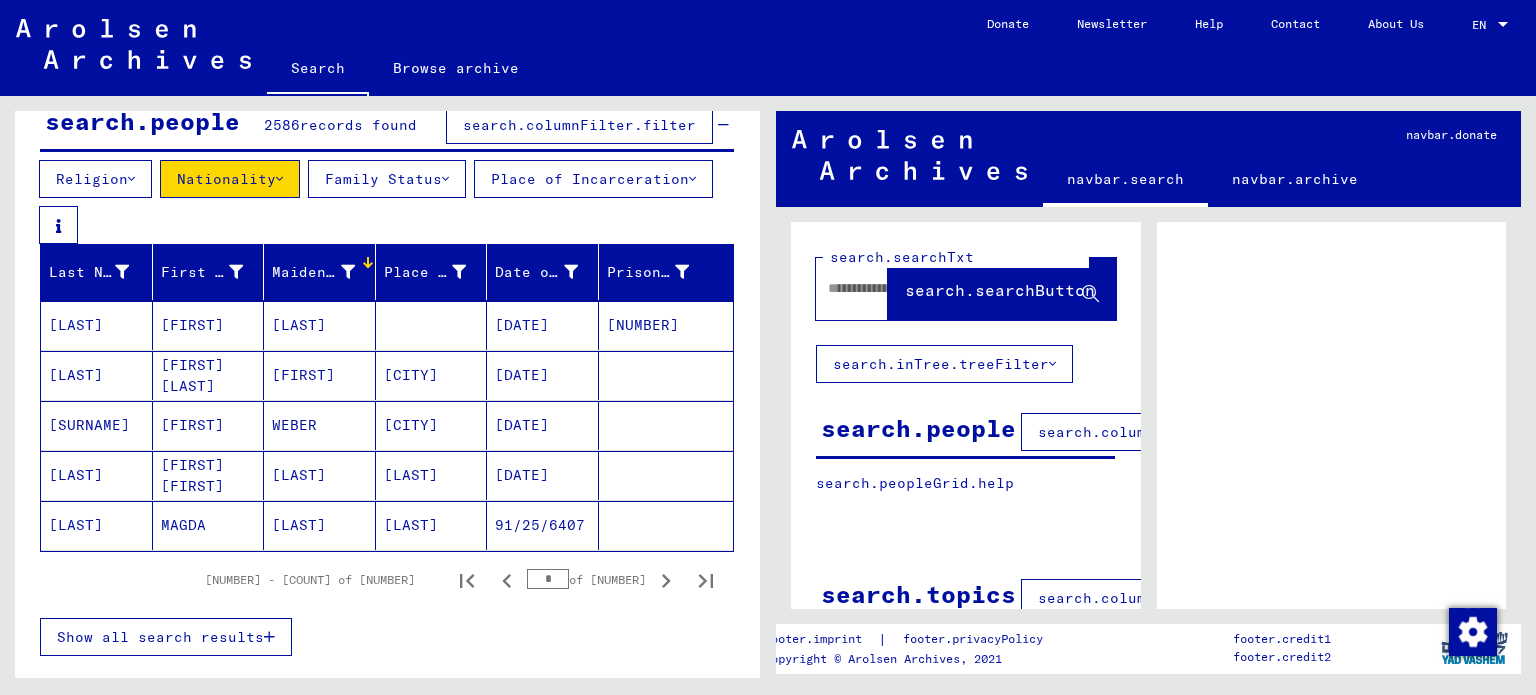 click on "Show all search results" at bounding box center (166, 637) 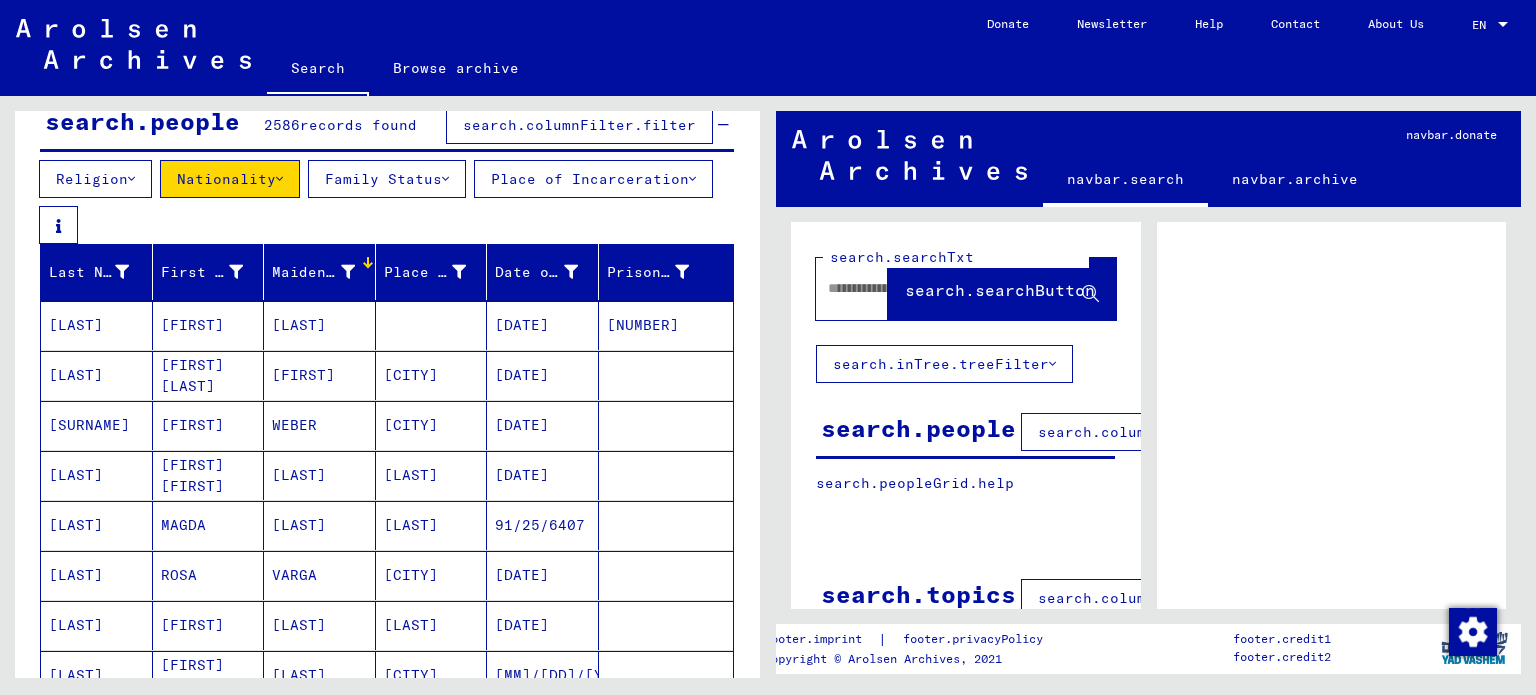 click on "Religion   Nationality   Family Status   Place of Incarceration" at bounding box center [387, 202] 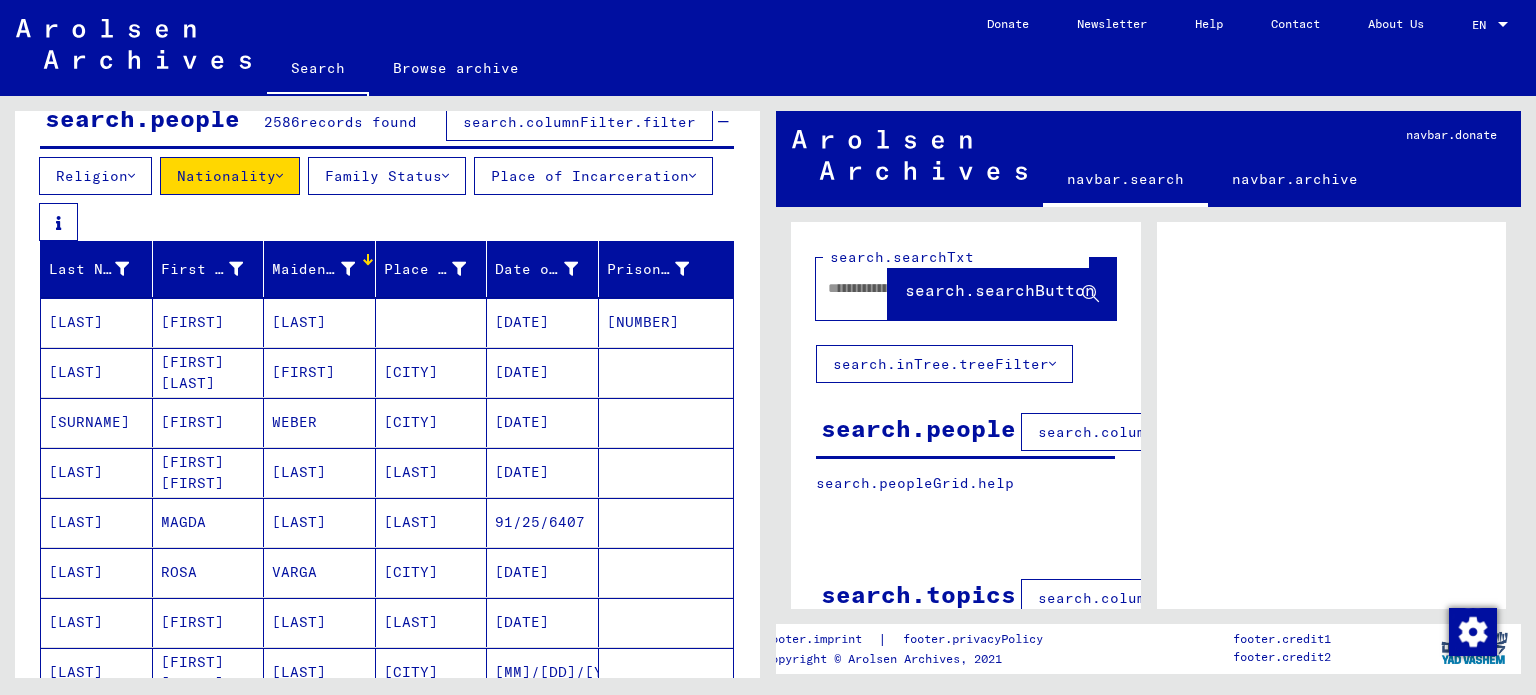 scroll, scrollTop: 196, scrollLeft: 0, axis: vertical 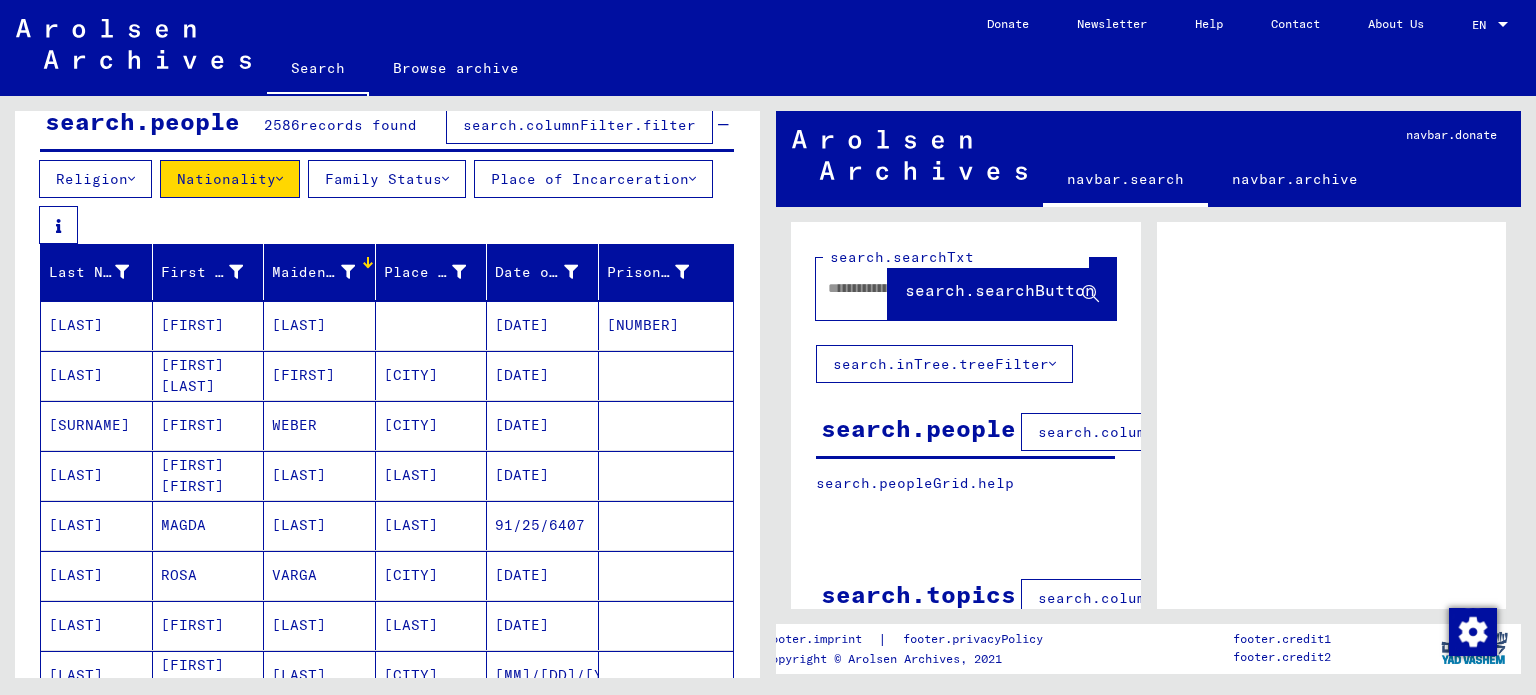 click at bounding box center (348, 272) 